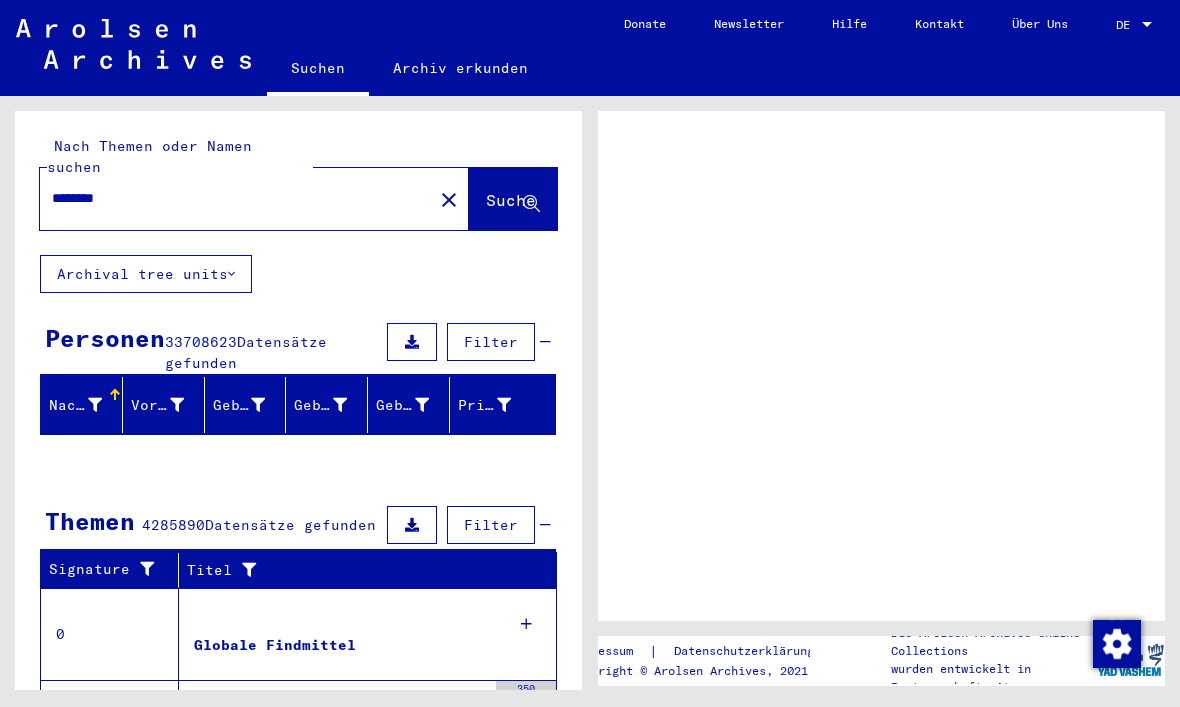scroll, scrollTop: 0, scrollLeft: 0, axis: both 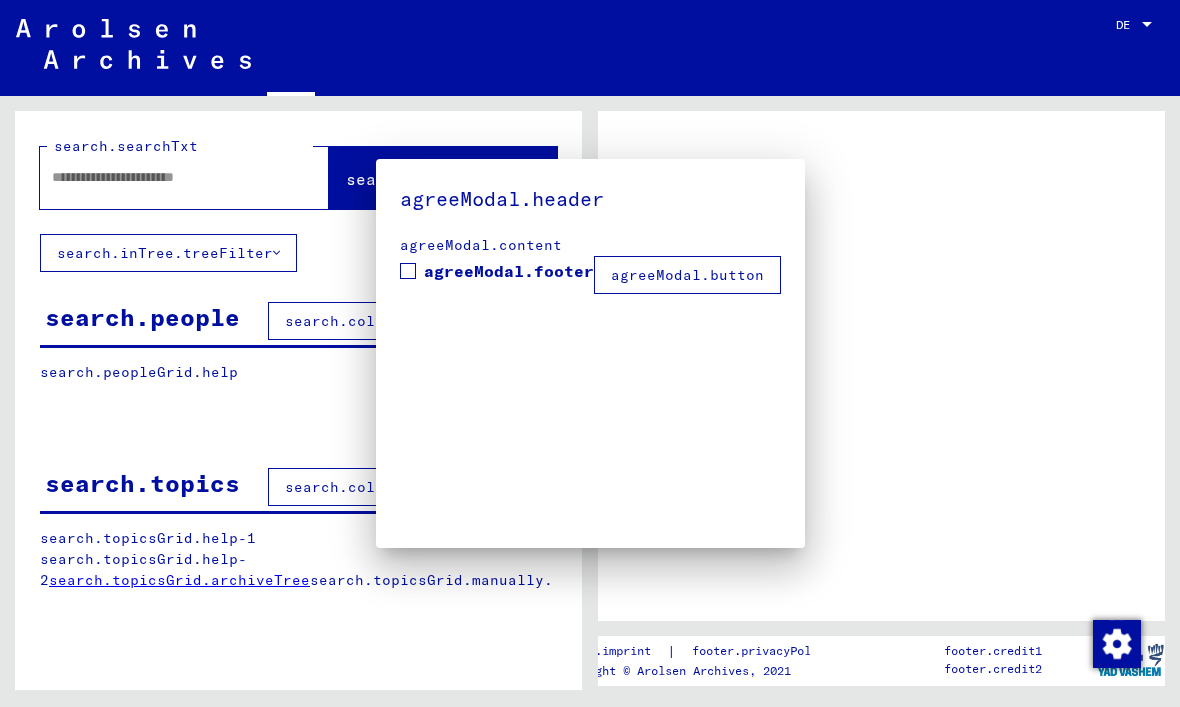 type on "********" 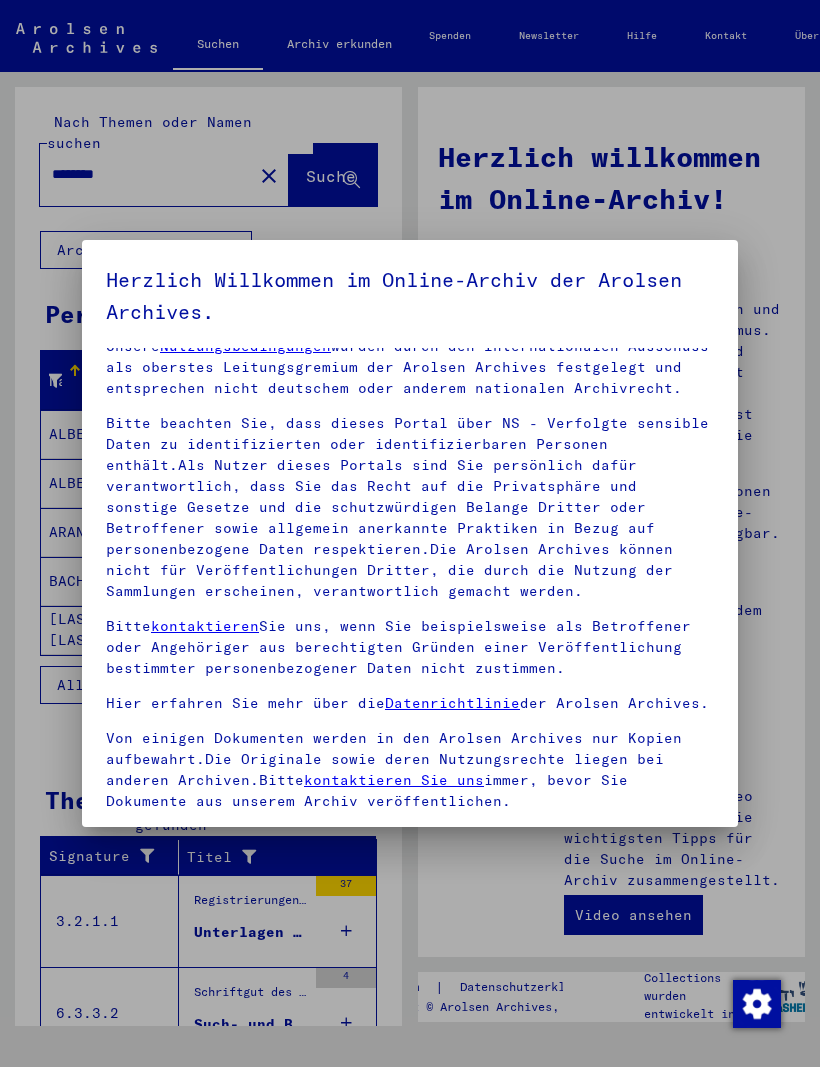 scroll, scrollTop: 0, scrollLeft: 0, axis: both 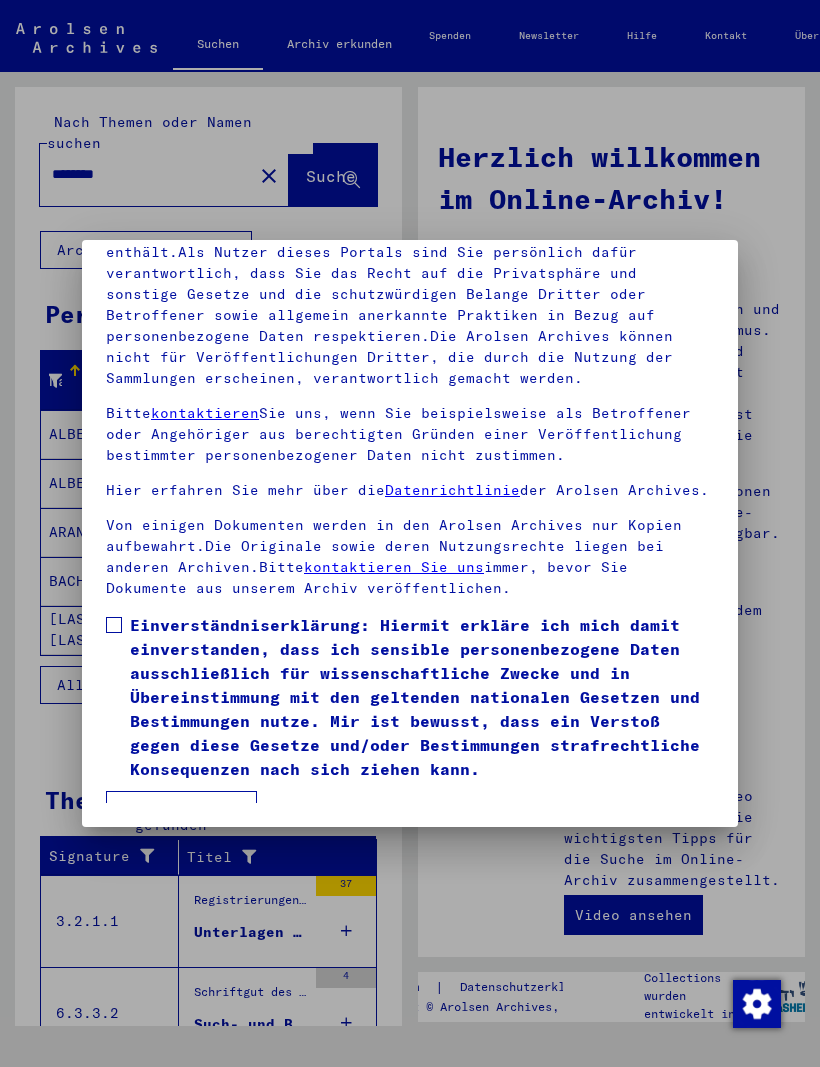 click at bounding box center [114, 625] 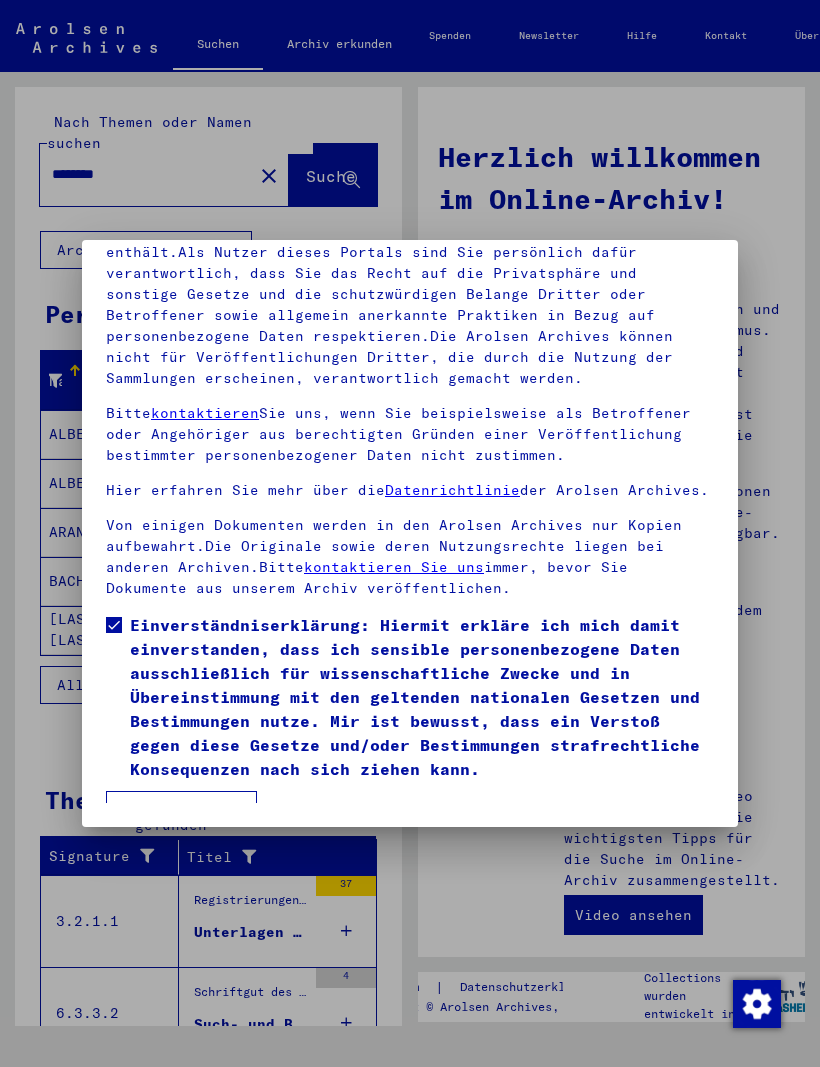 click on "Ich stimme zu" at bounding box center (181, 810) 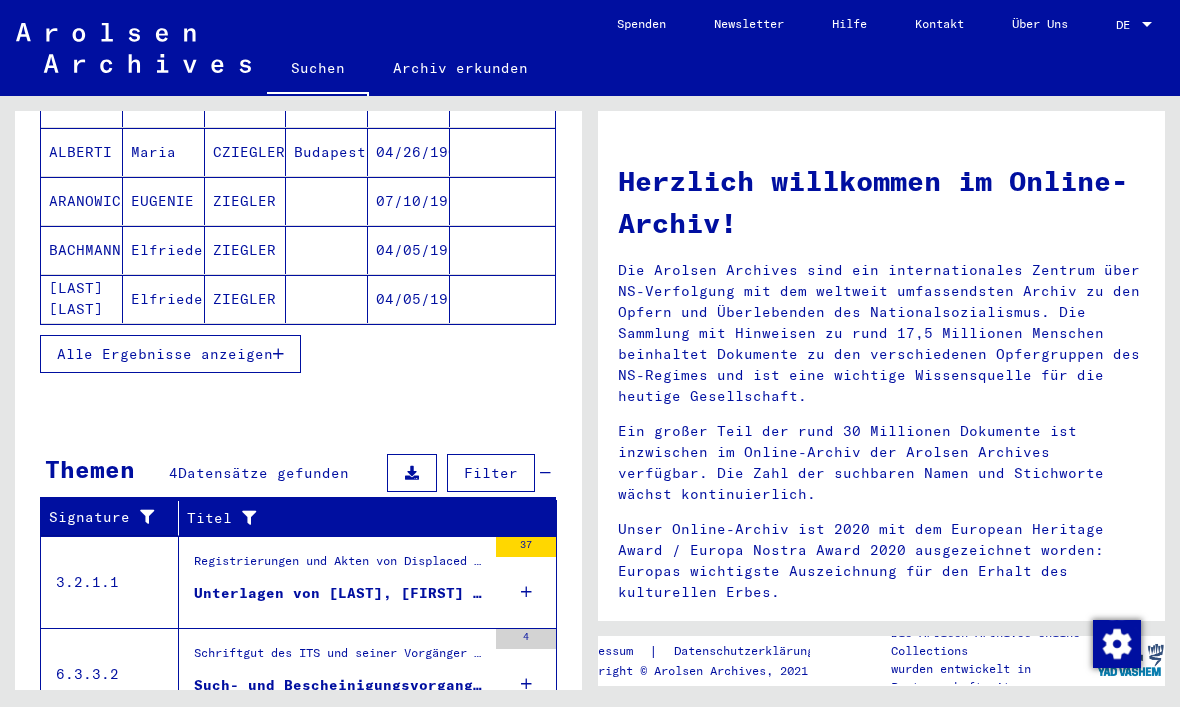 scroll, scrollTop: 348, scrollLeft: 0, axis: vertical 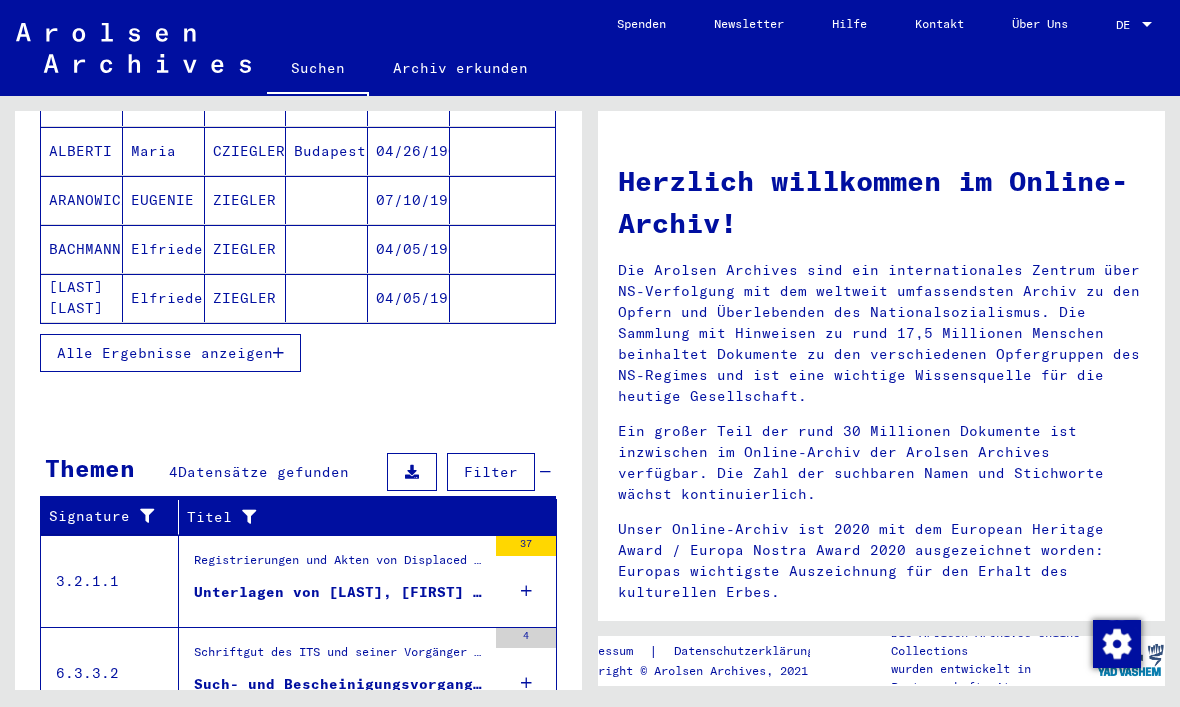 click on "Alle Ergebnisse anzeigen" at bounding box center [165, 353] 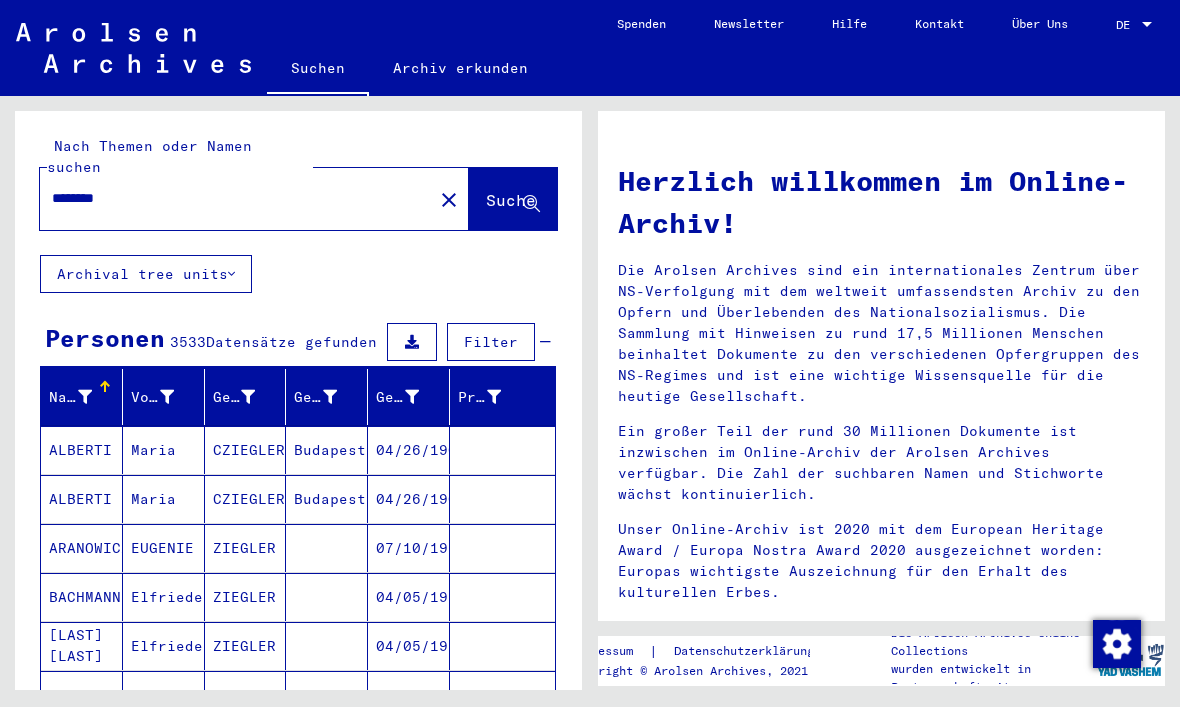 scroll, scrollTop: 0, scrollLeft: 0, axis: both 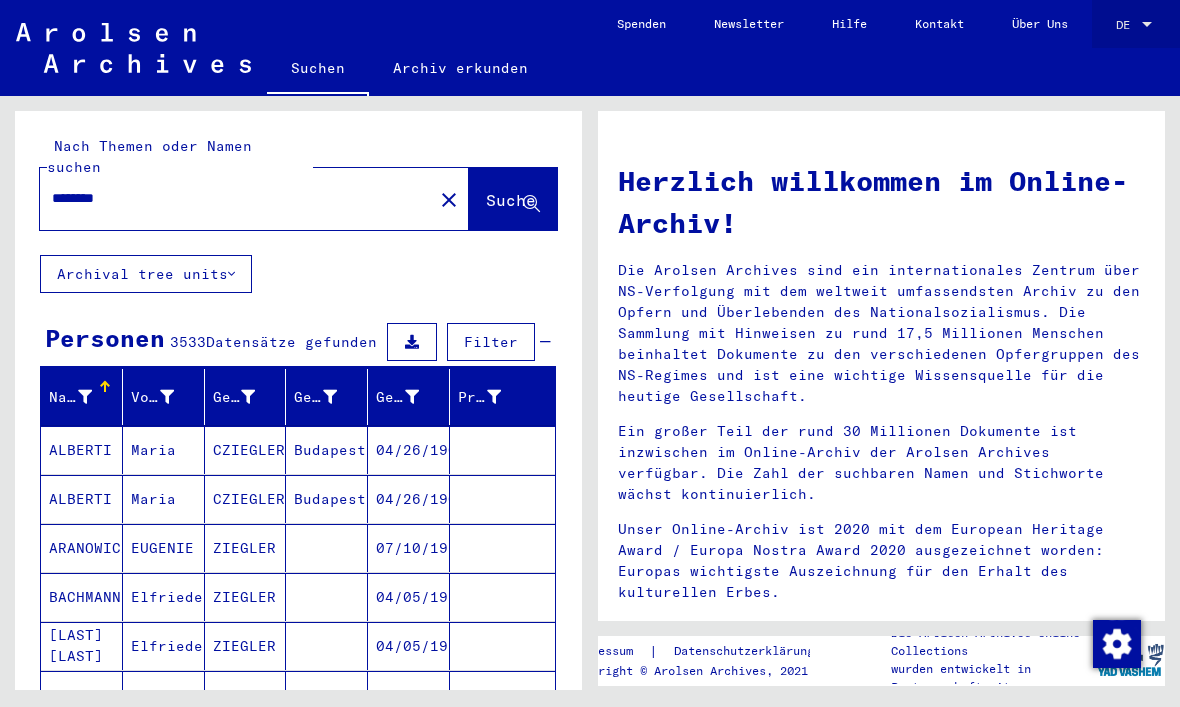 click on "DE" at bounding box center [1127, 25] 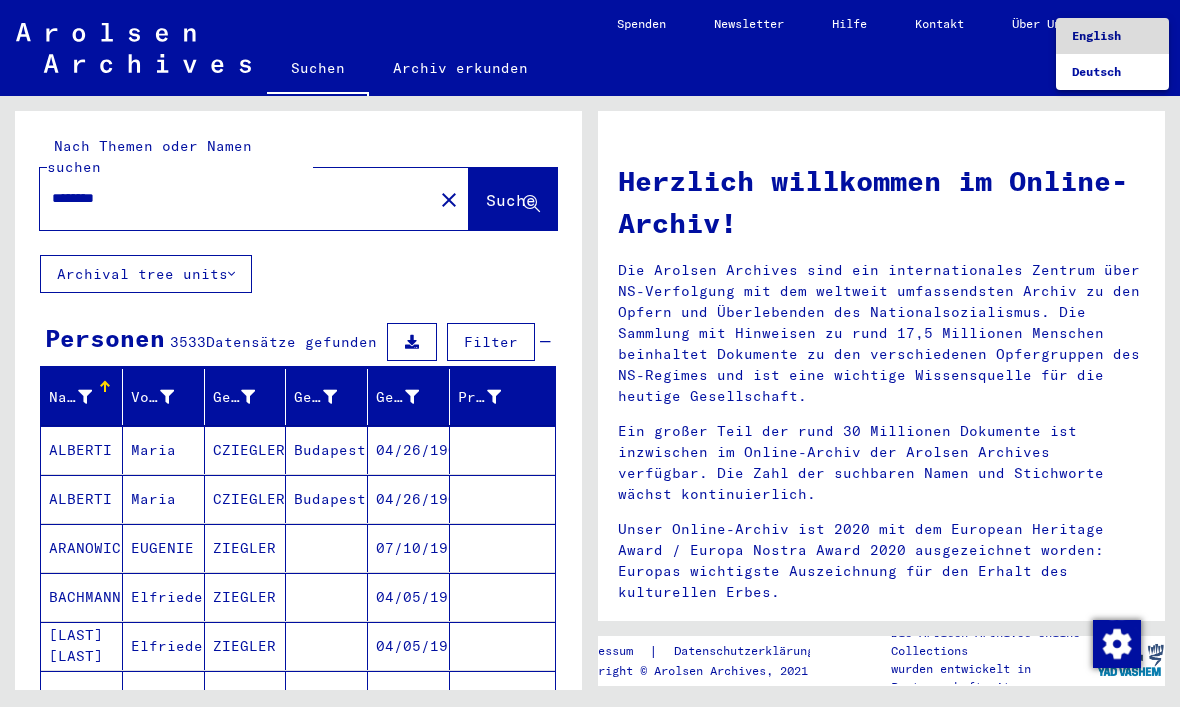 click on "English" at bounding box center (1096, 35) 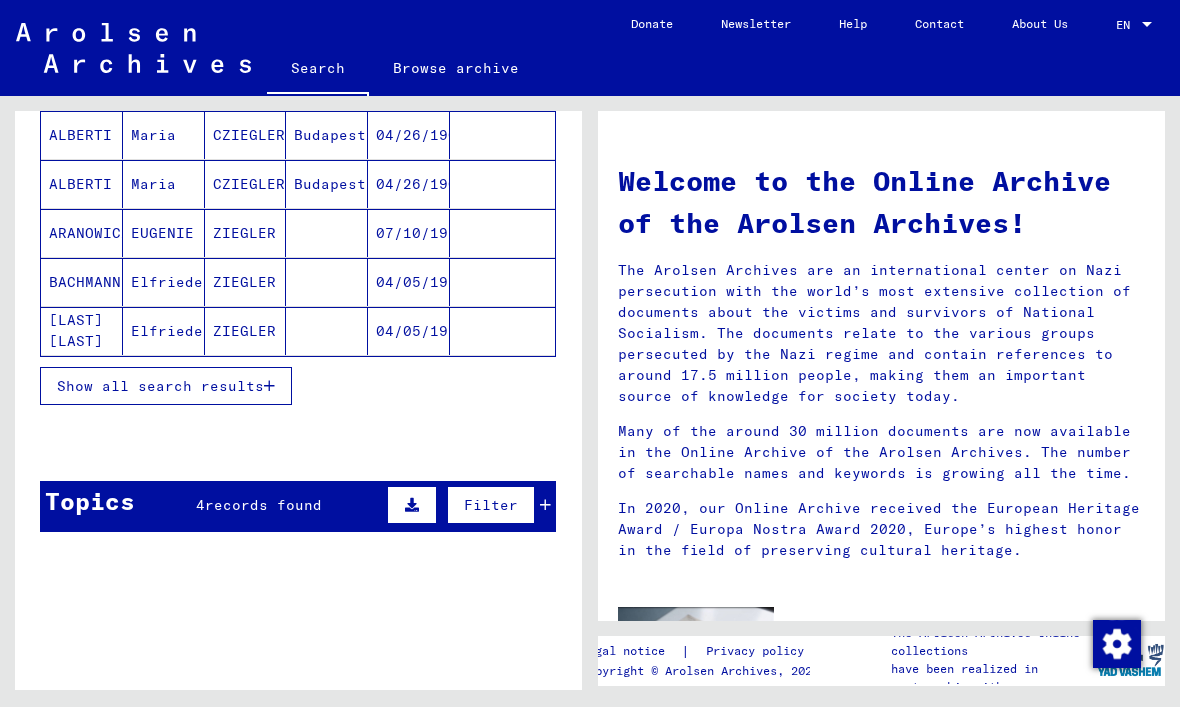 scroll, scrollTop: 295, scrollLeft: 0, axis: vertical 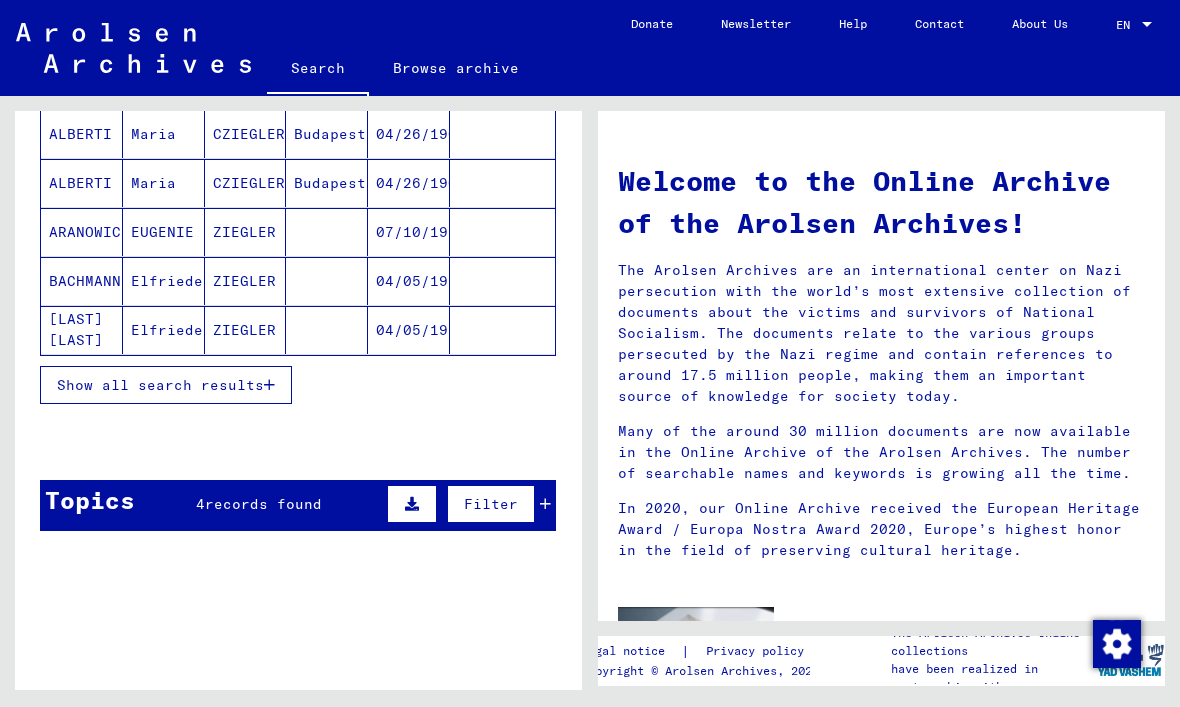 click on "Show all search results" at bounding box center (160, 385) 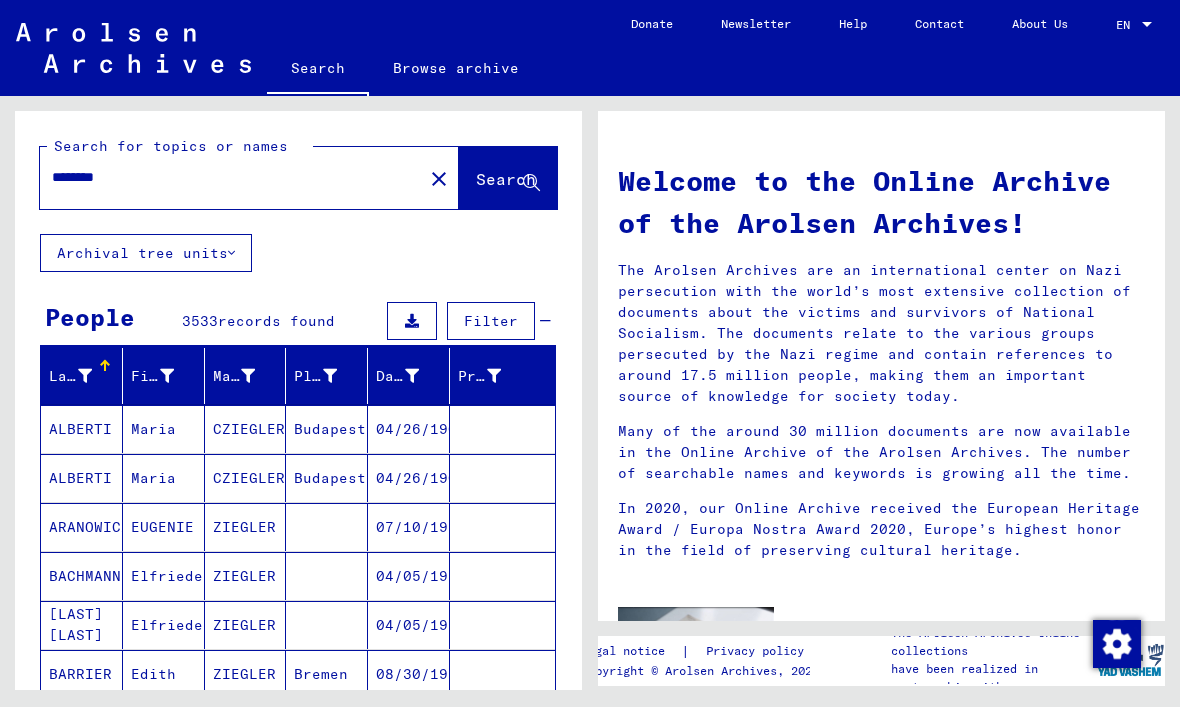 scroll, scrollTop: 0, scrollLeft: 0, axis: both 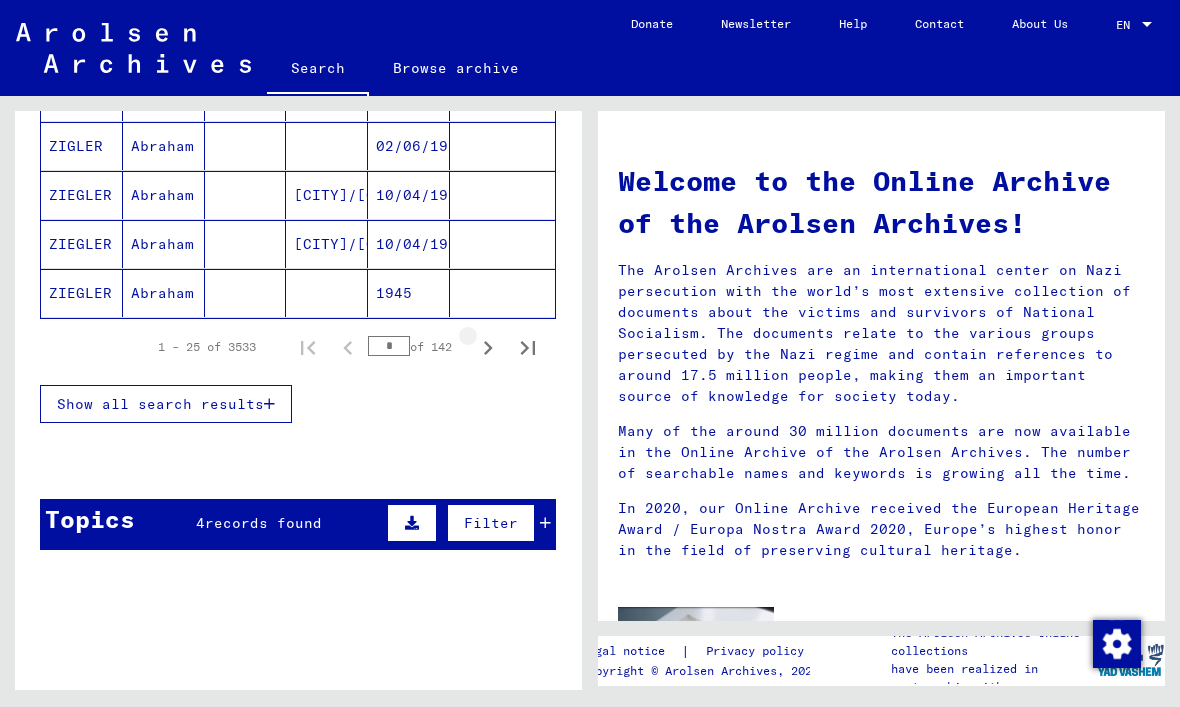 click 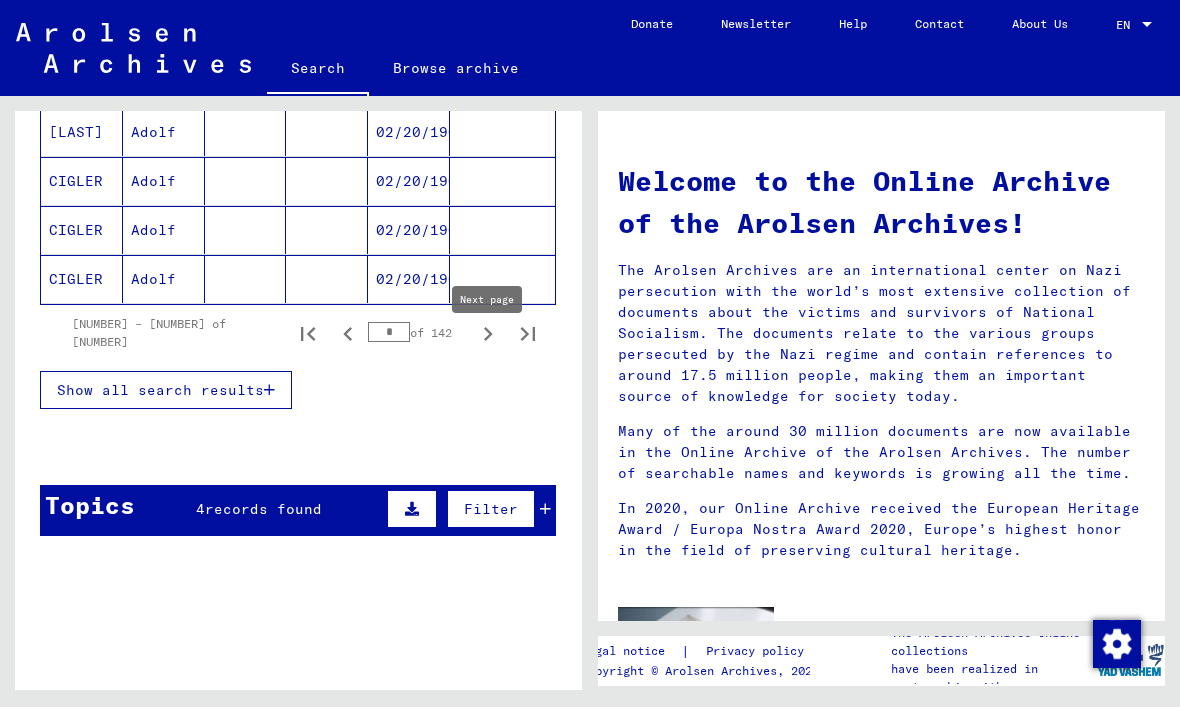 scroll, scrollTop: 1378, scrollLeft: 0, axis: vertical 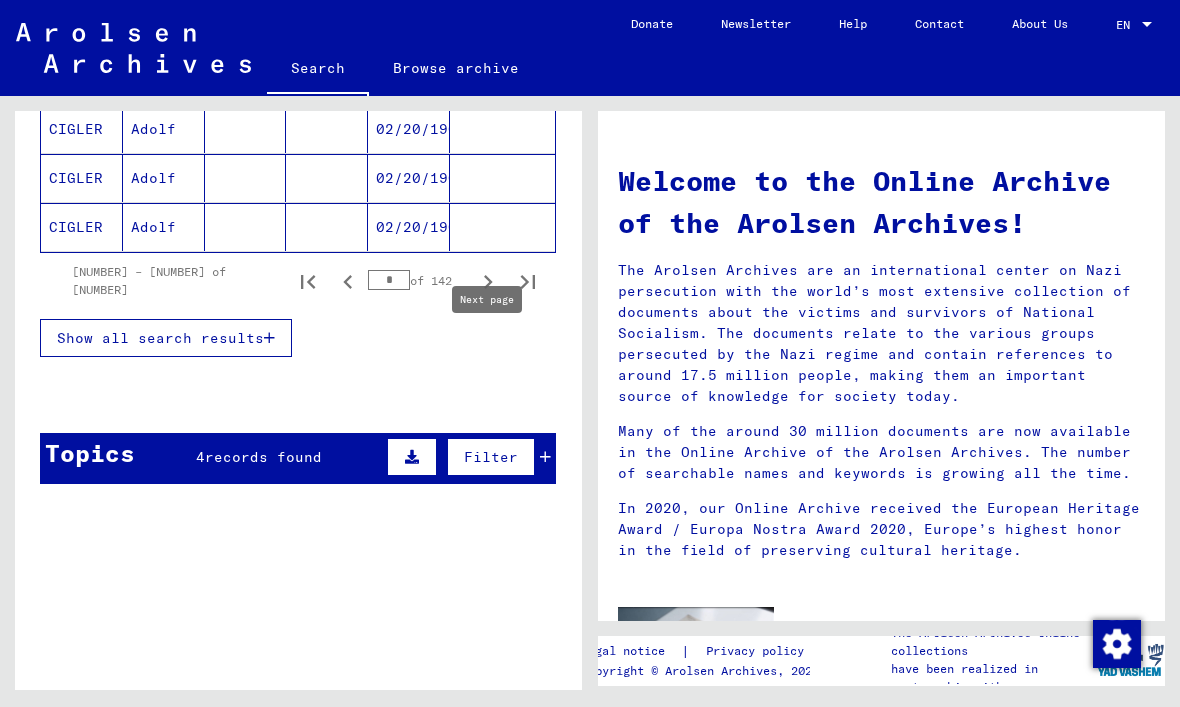 click 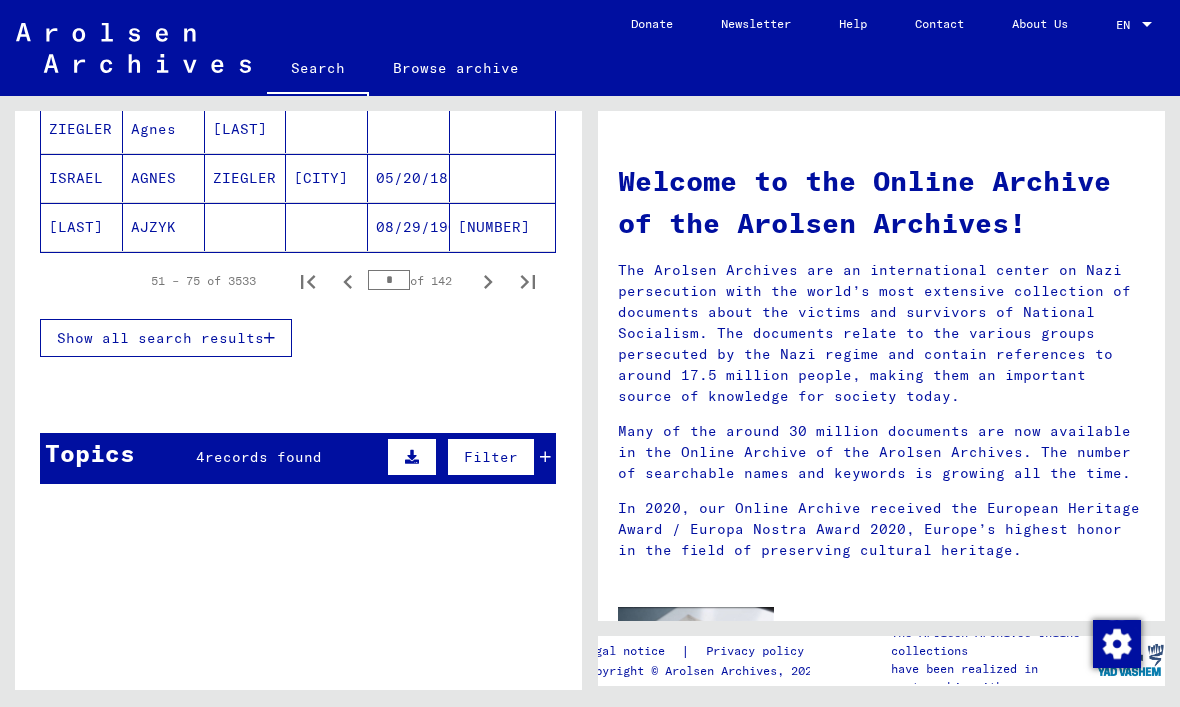 click 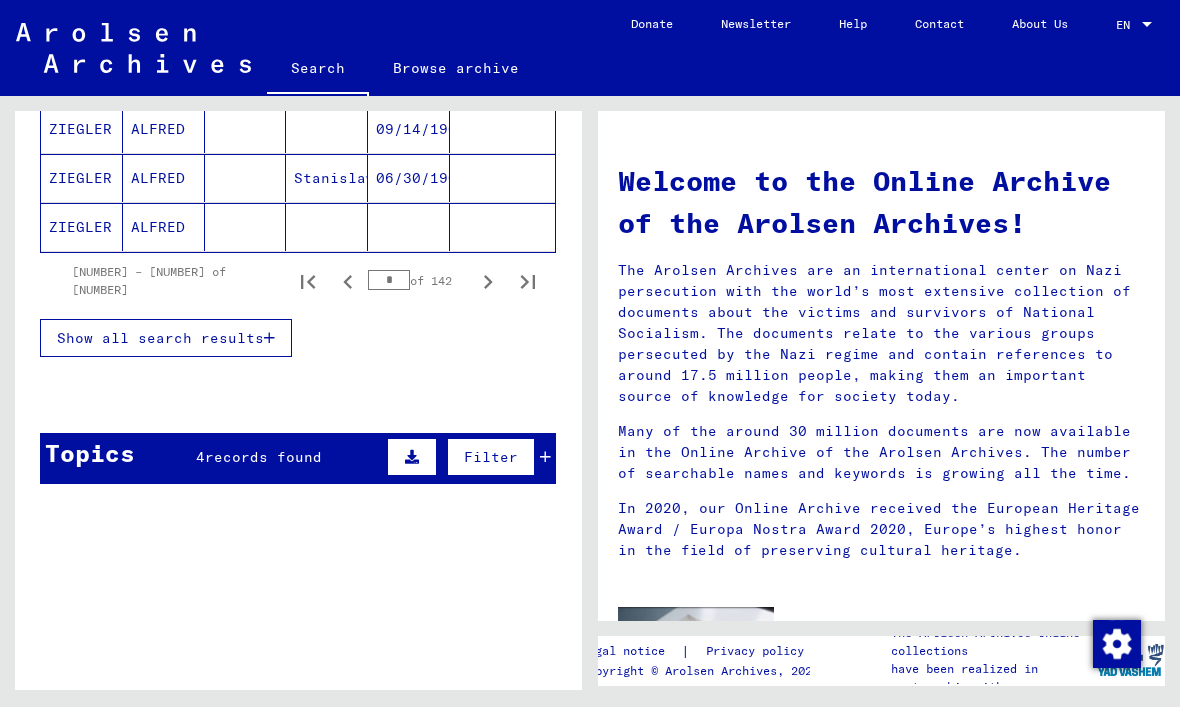 click 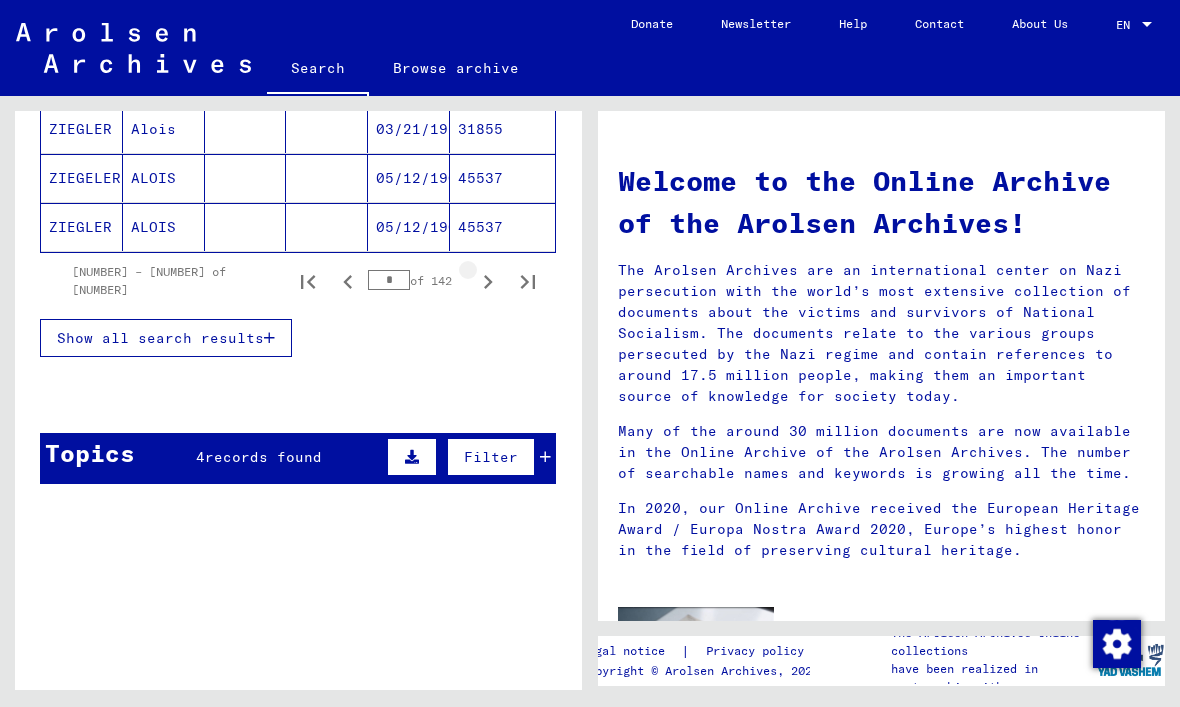 click 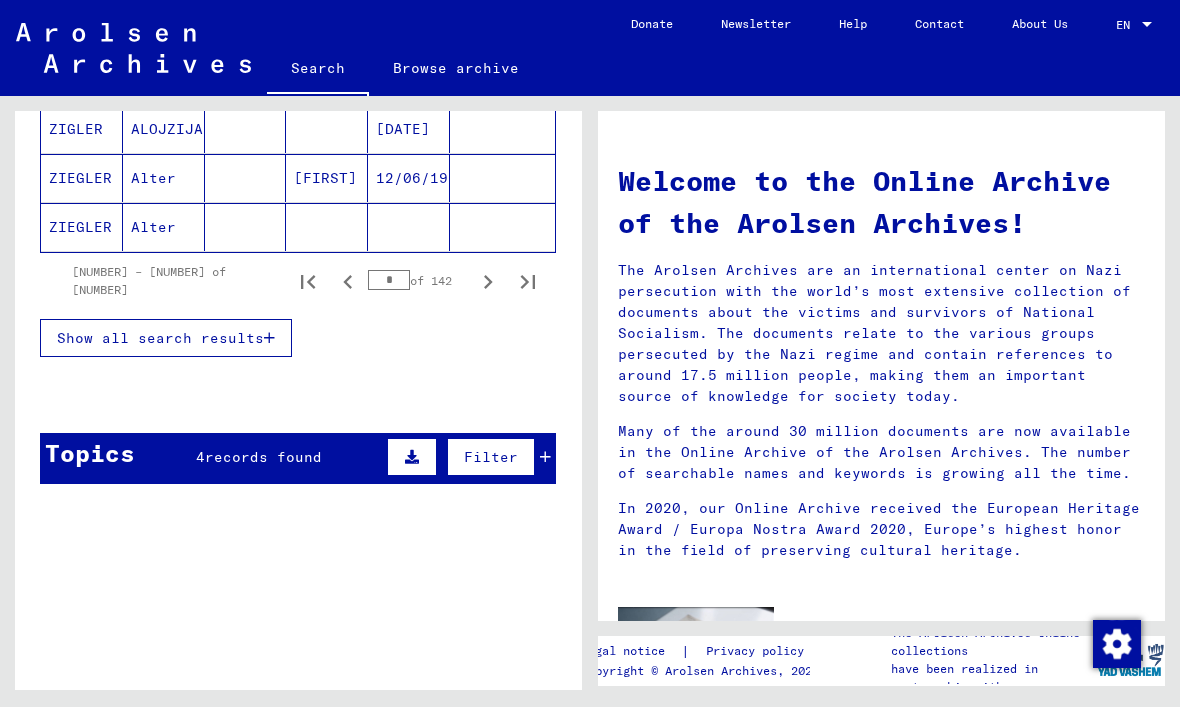 click 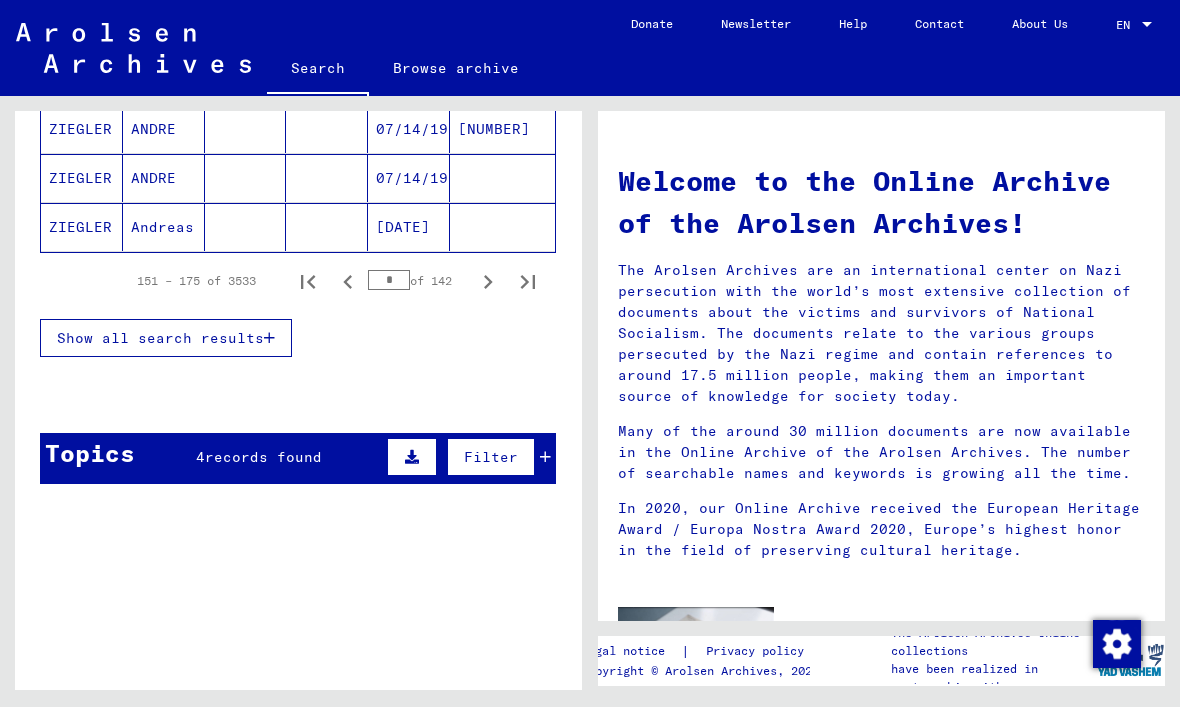 click 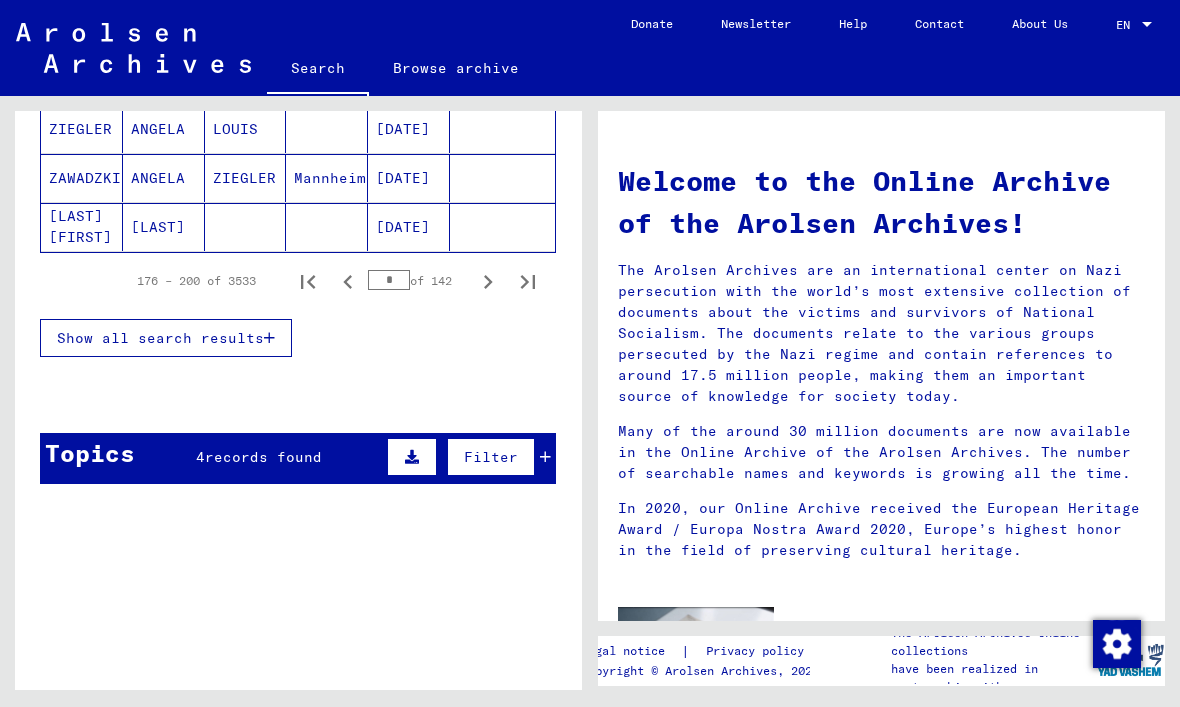 click 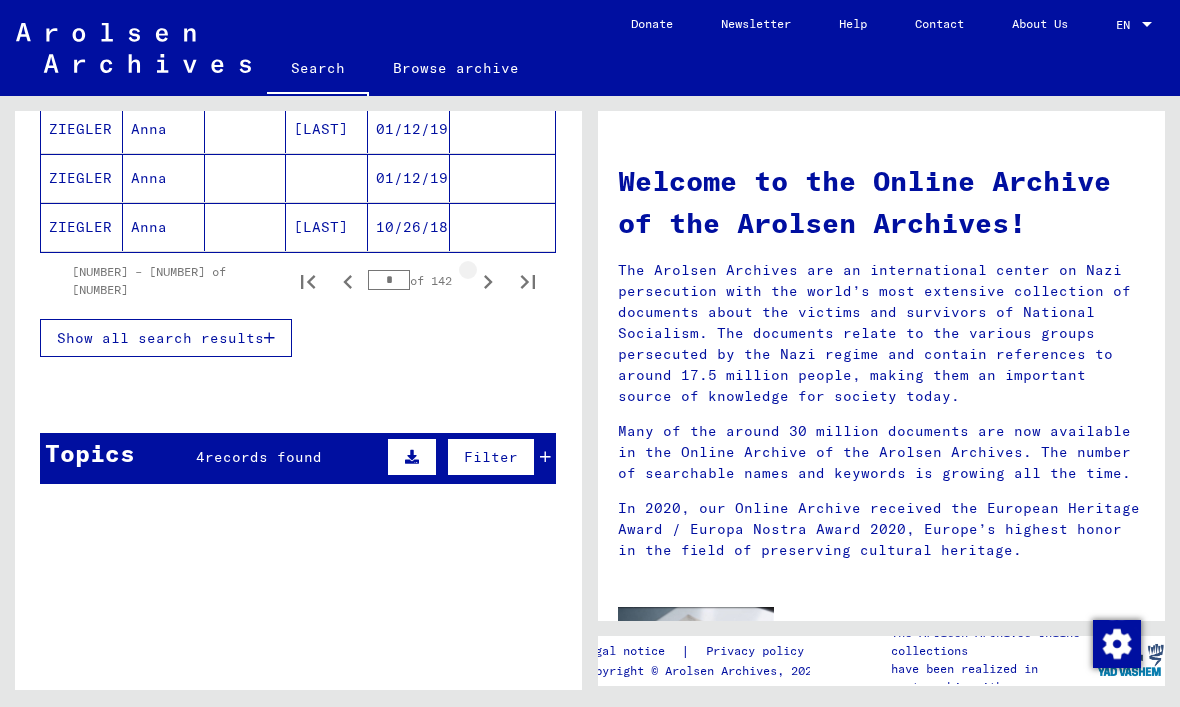 click 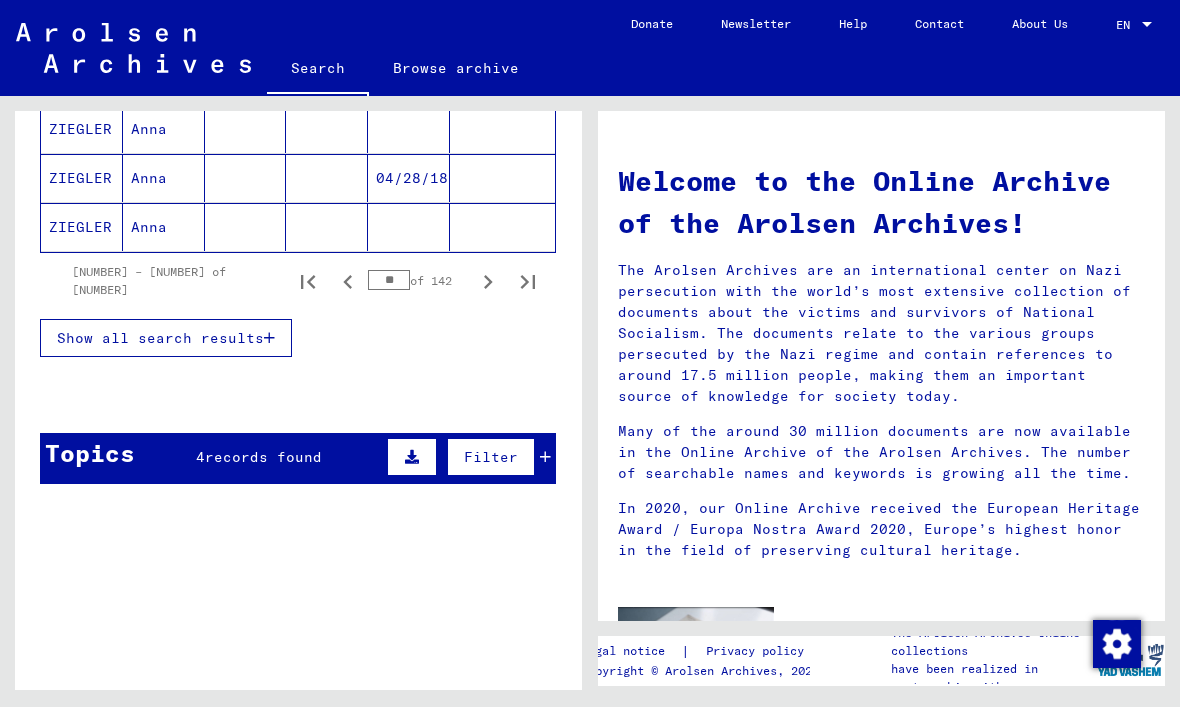 click 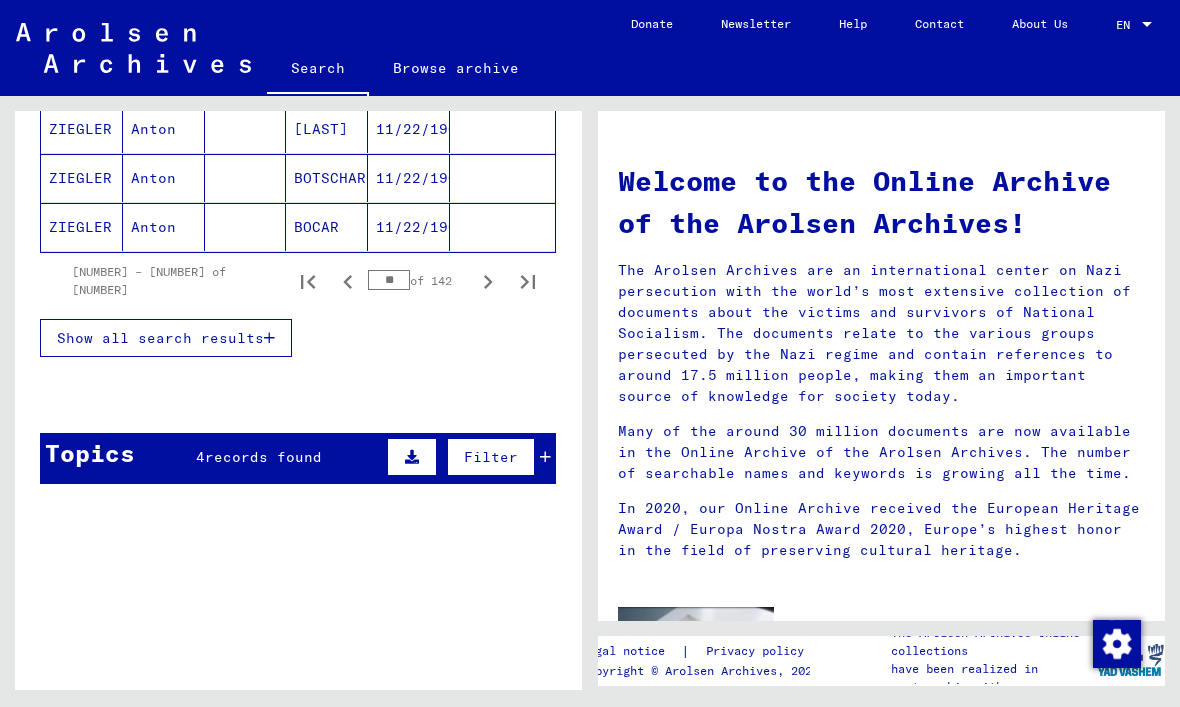 click 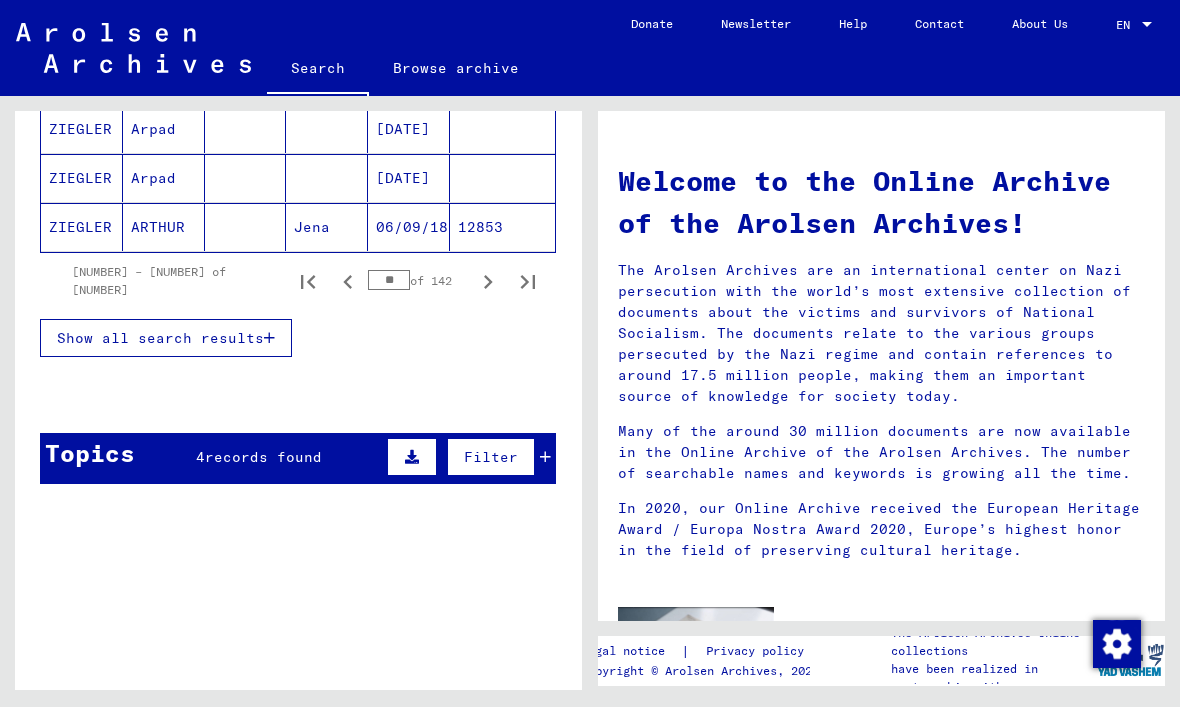 click 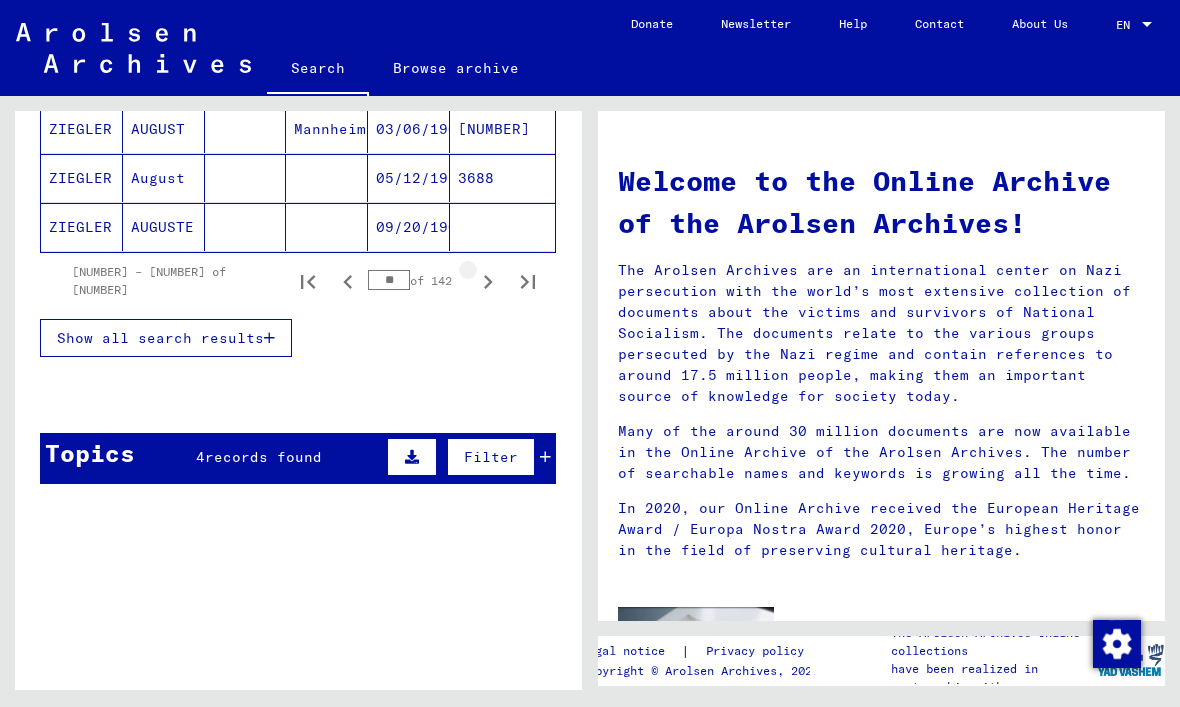 click 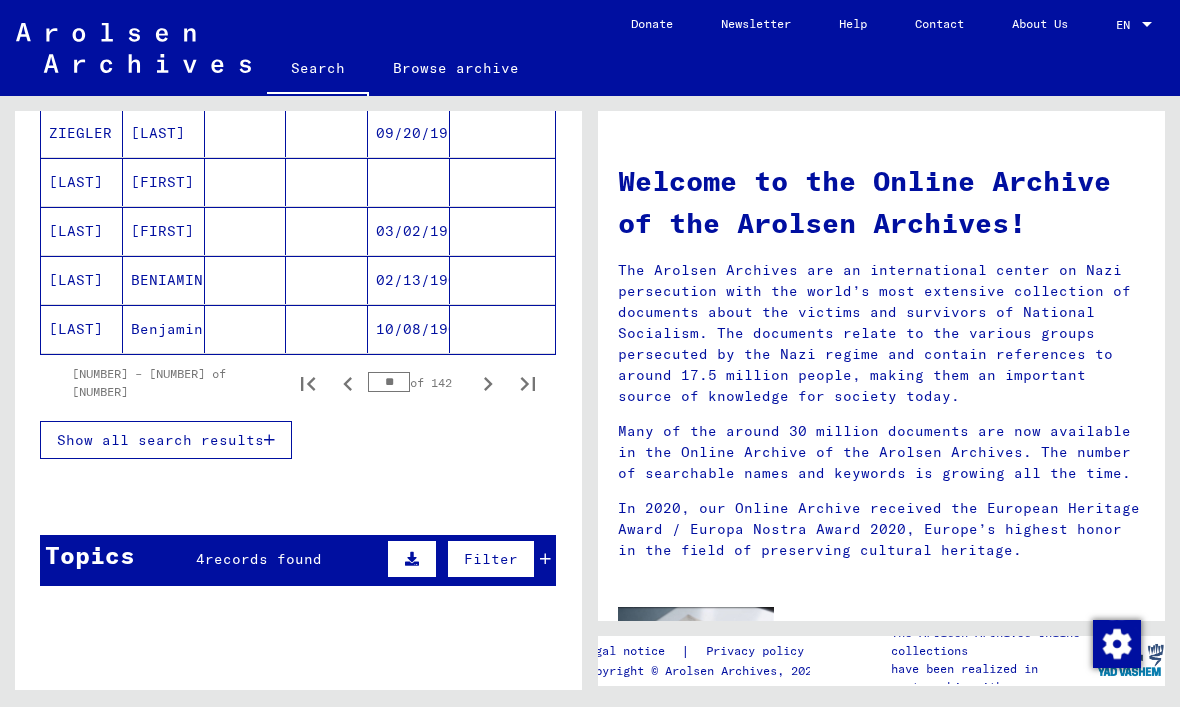 scroll, scrollTop: 1273, scrollLeft: 0, axis: vertical 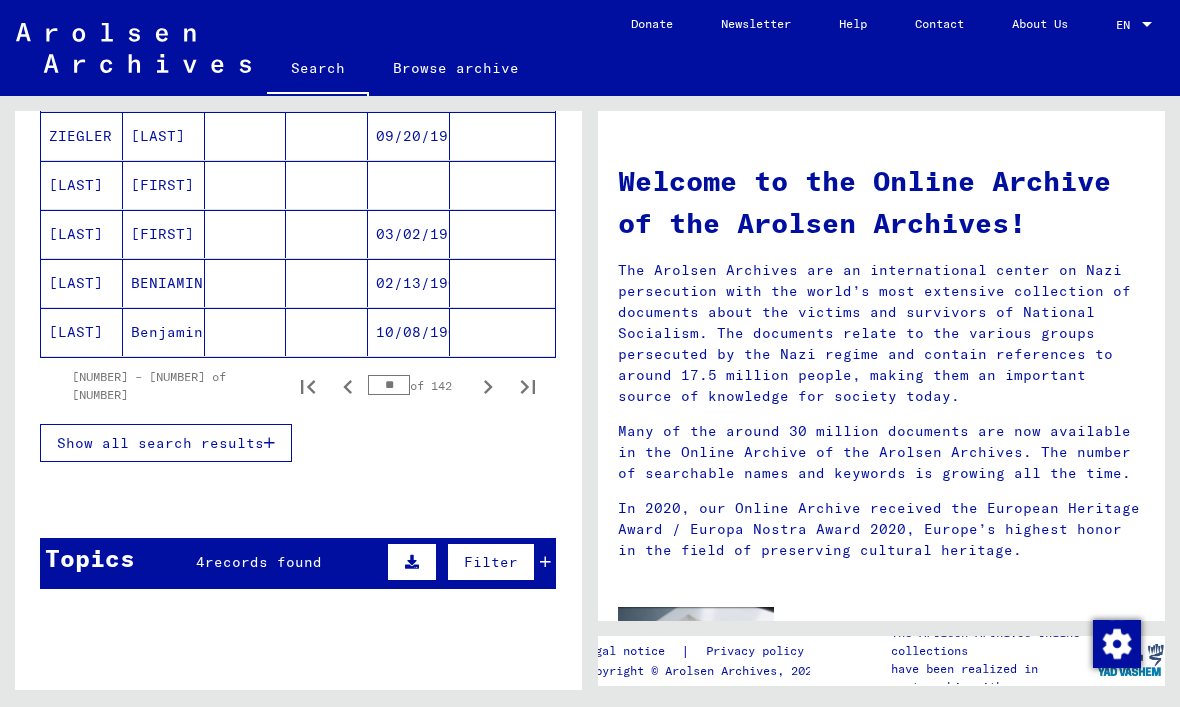 click 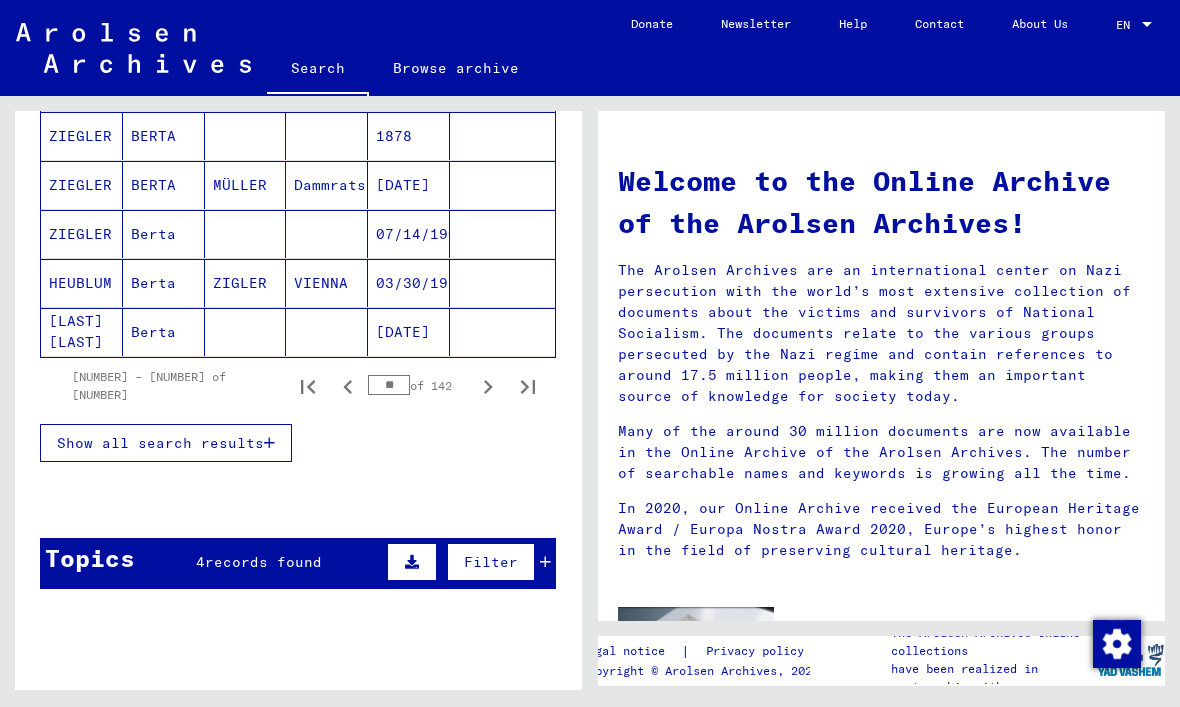 click 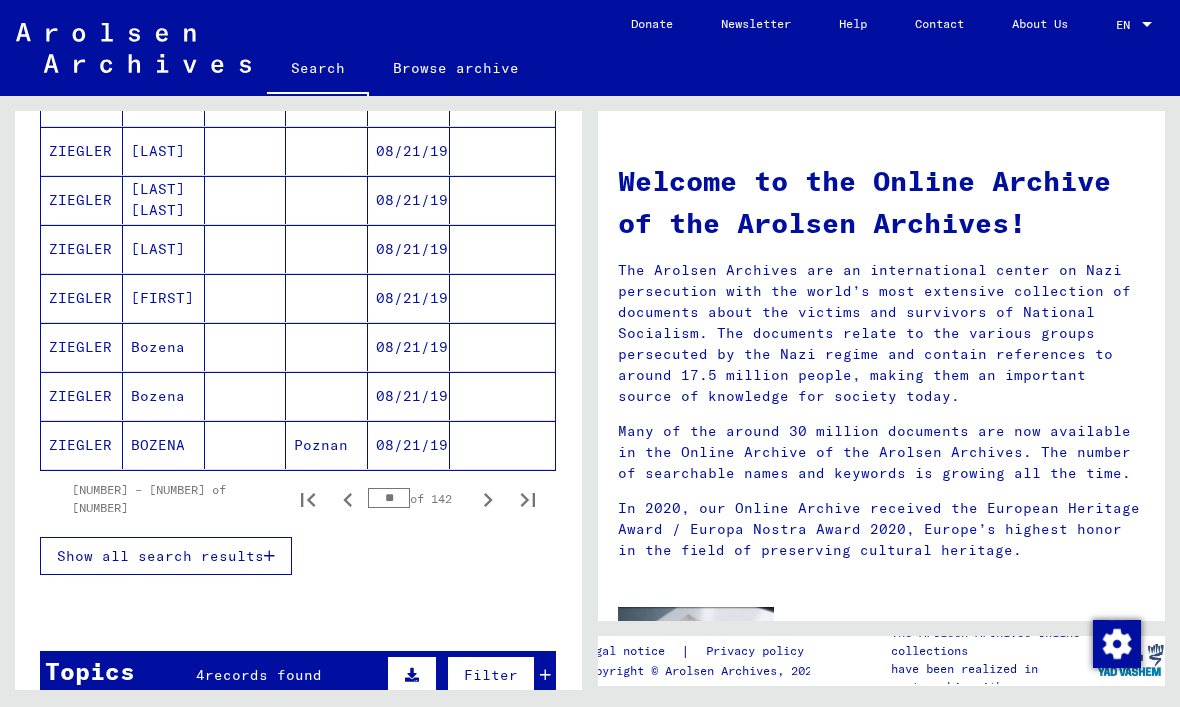 scroll, scrollTop: 1158, scrollLeft: 0, axis: vertical 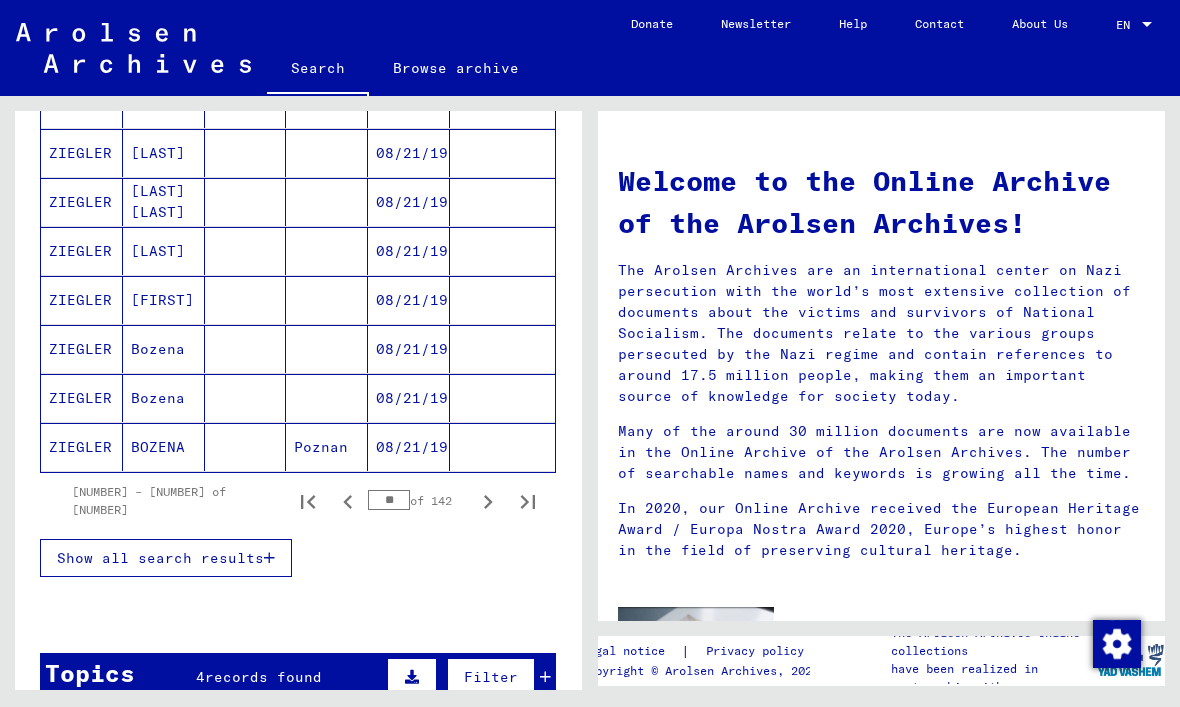 click 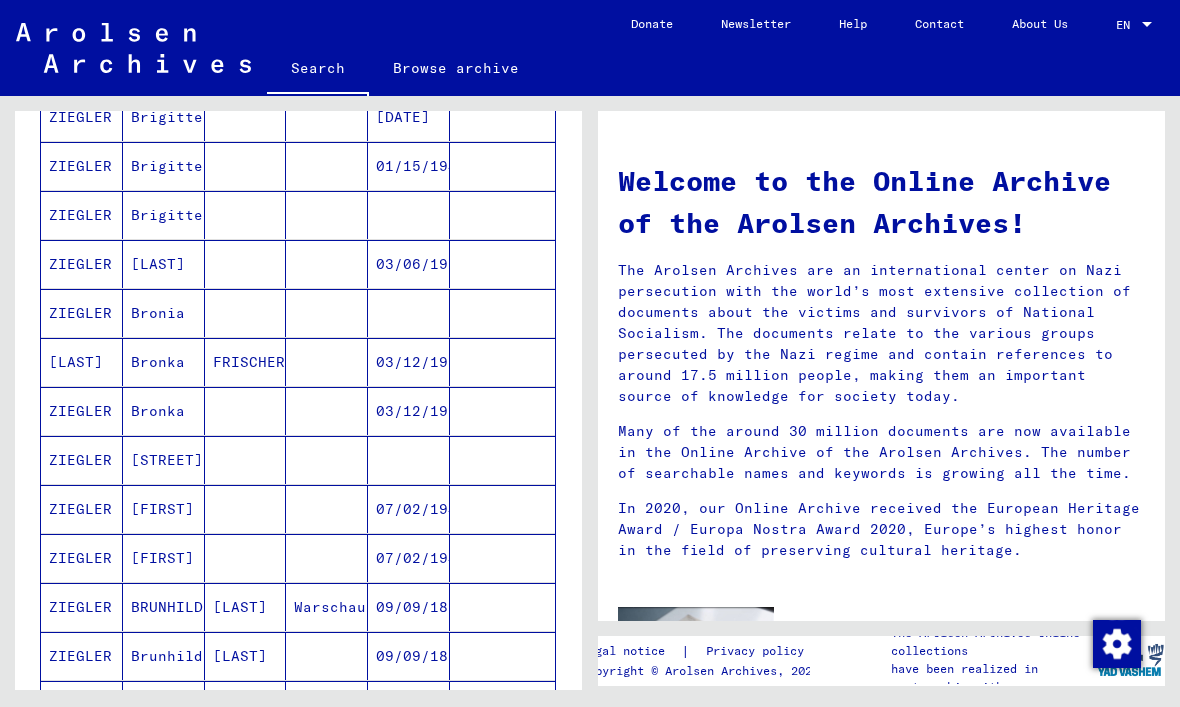 scroll, scrollTop: 380, scrollLeft: 0, axis: vertical 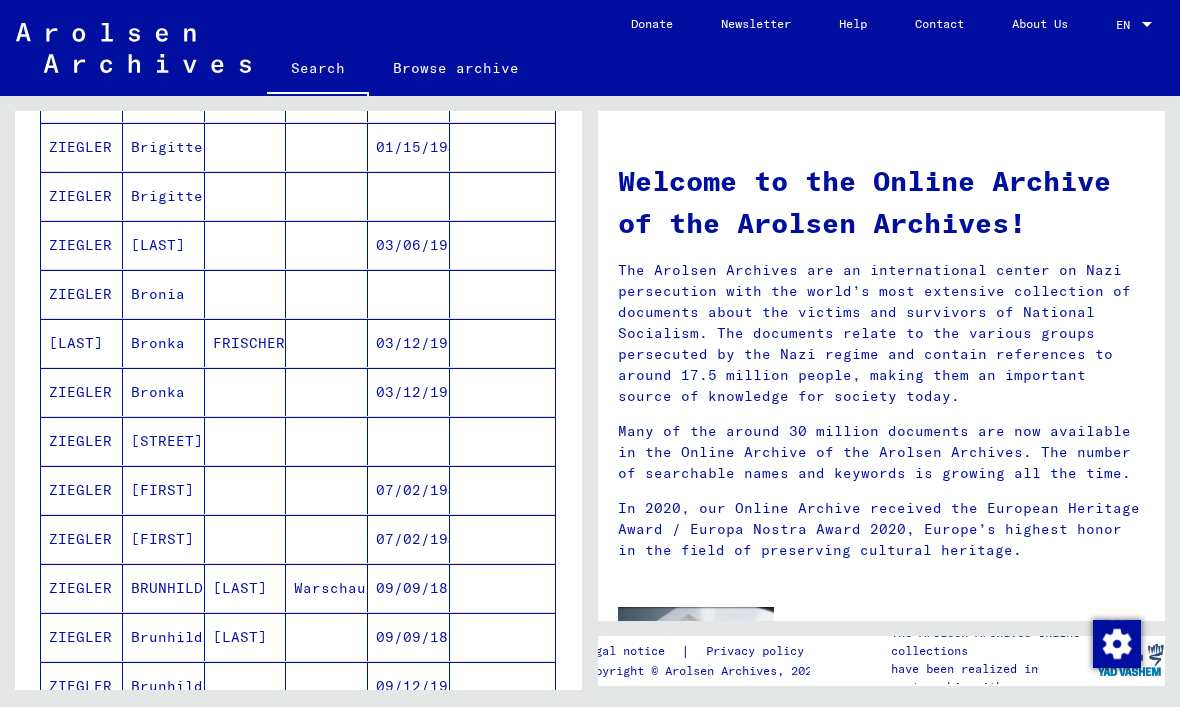 click on "[LAST]" at bounding box center [82, 392] 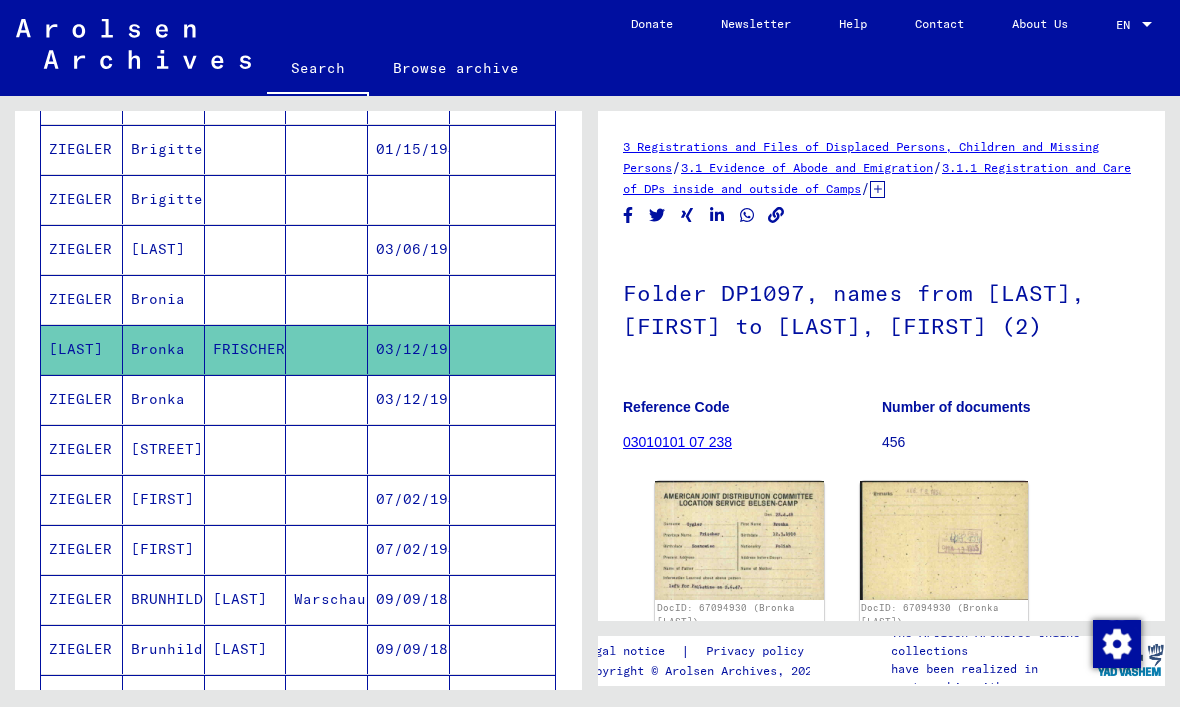 scroll, scrollTop: 0, scrollLeft: 0, axis: both 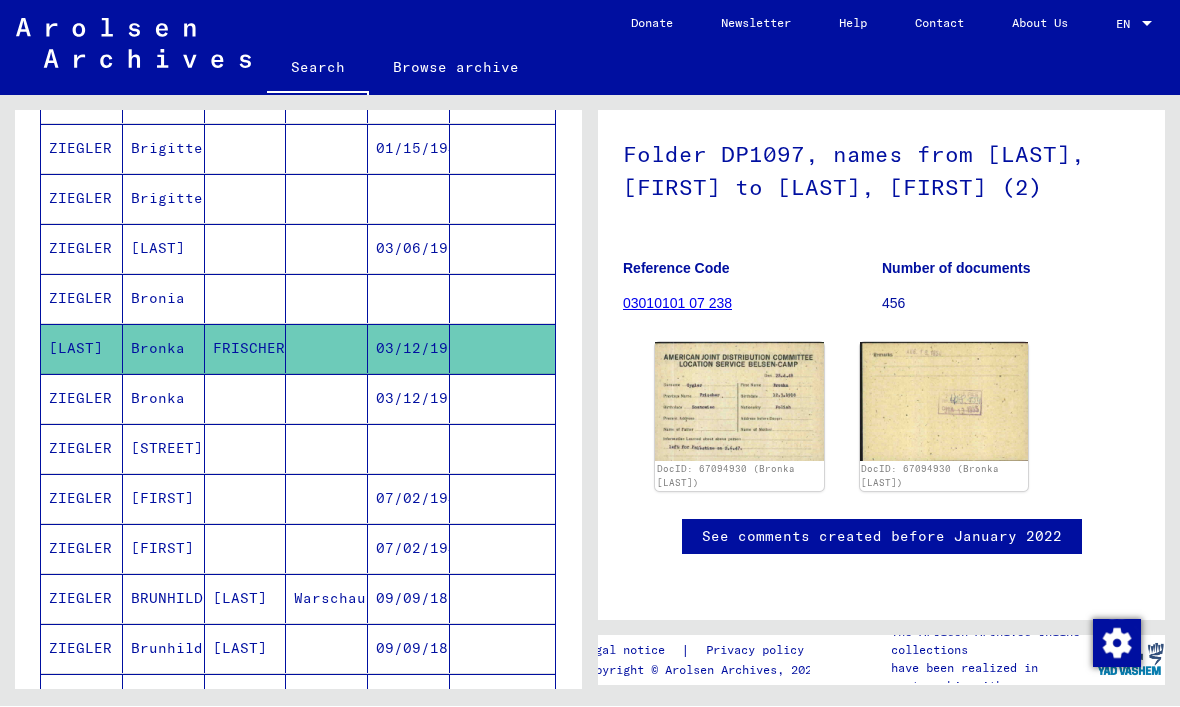 click on "ZIEGLER" at bounding box center [82, 349] 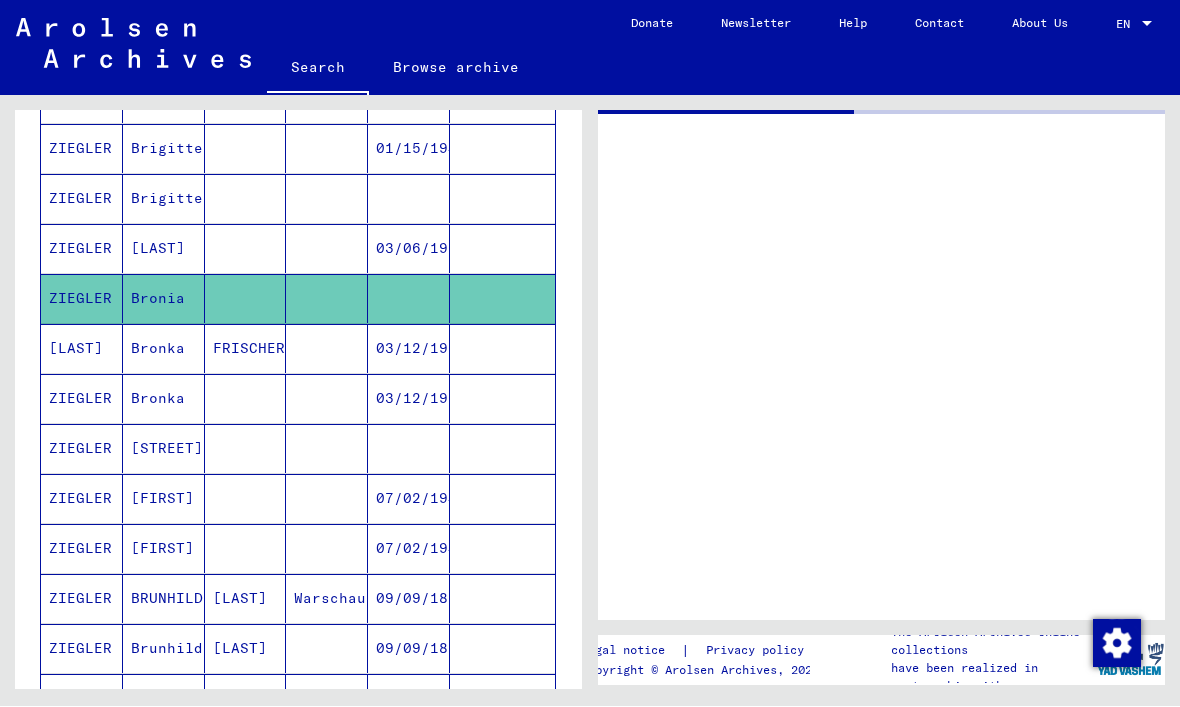 scroll, scrollTop: 0, scrollLeft: 0, axis: both 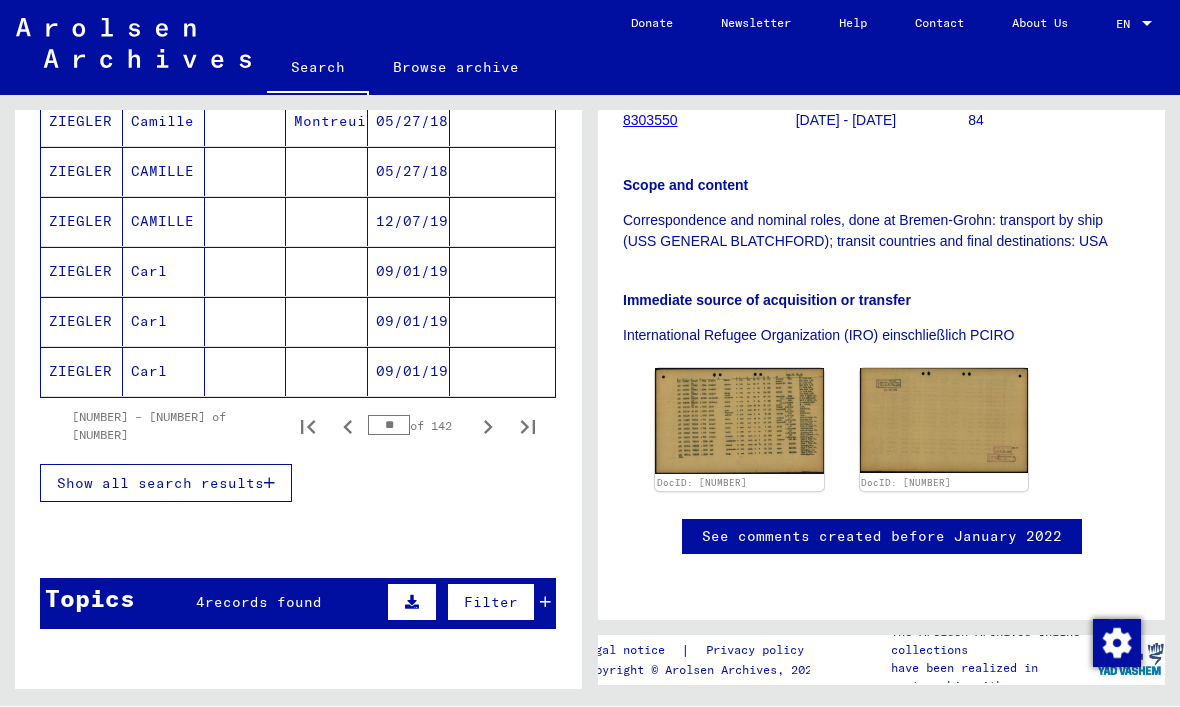 click 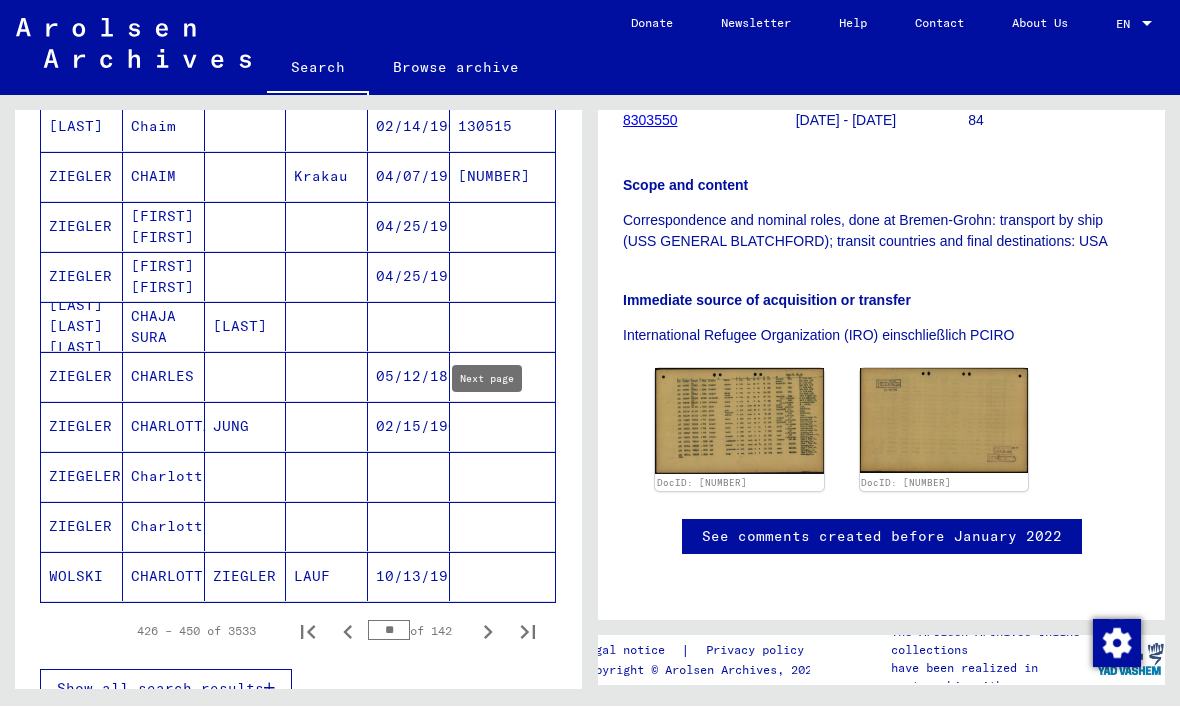 scroll, scrollTop: 1085, scrollLeft: 0, axis: vertical 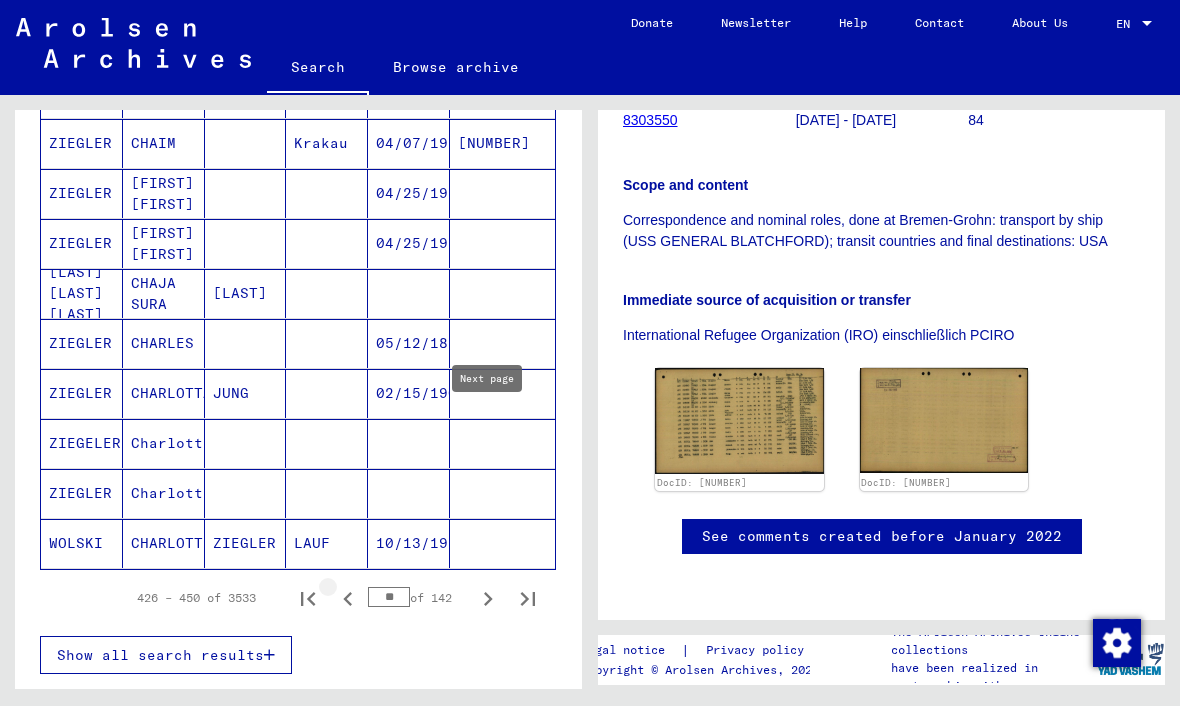 click 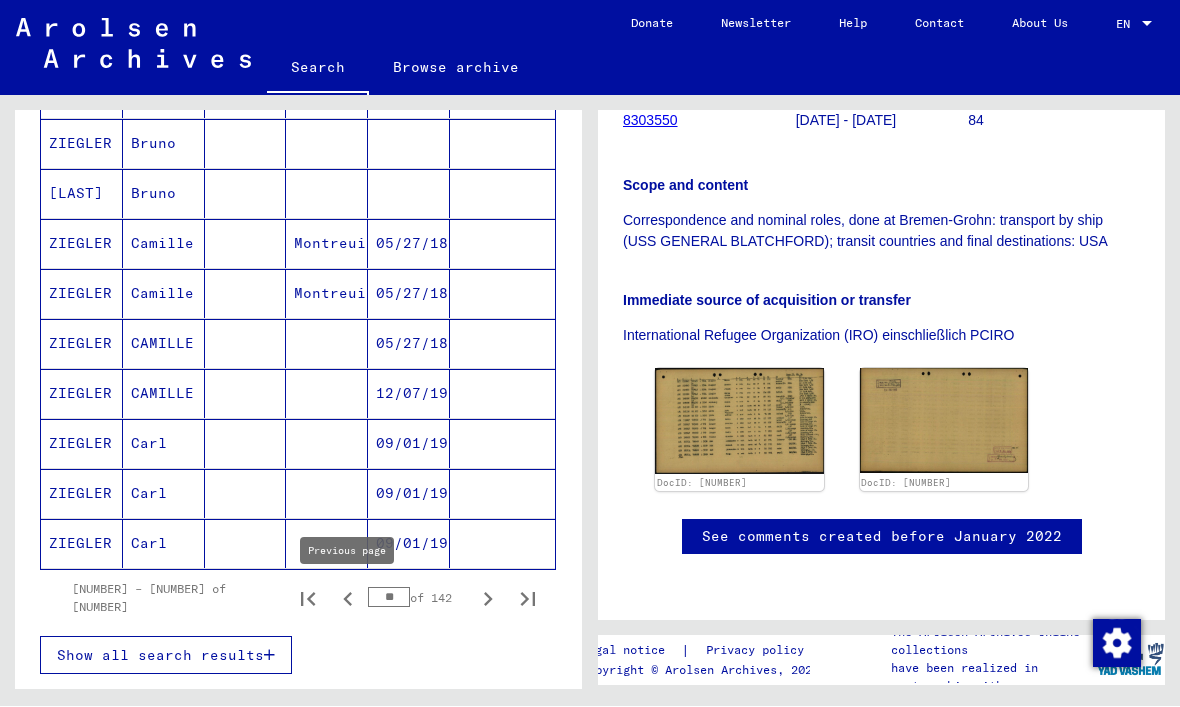 click on "ZIEGLER" at bounding box center (82, 494) 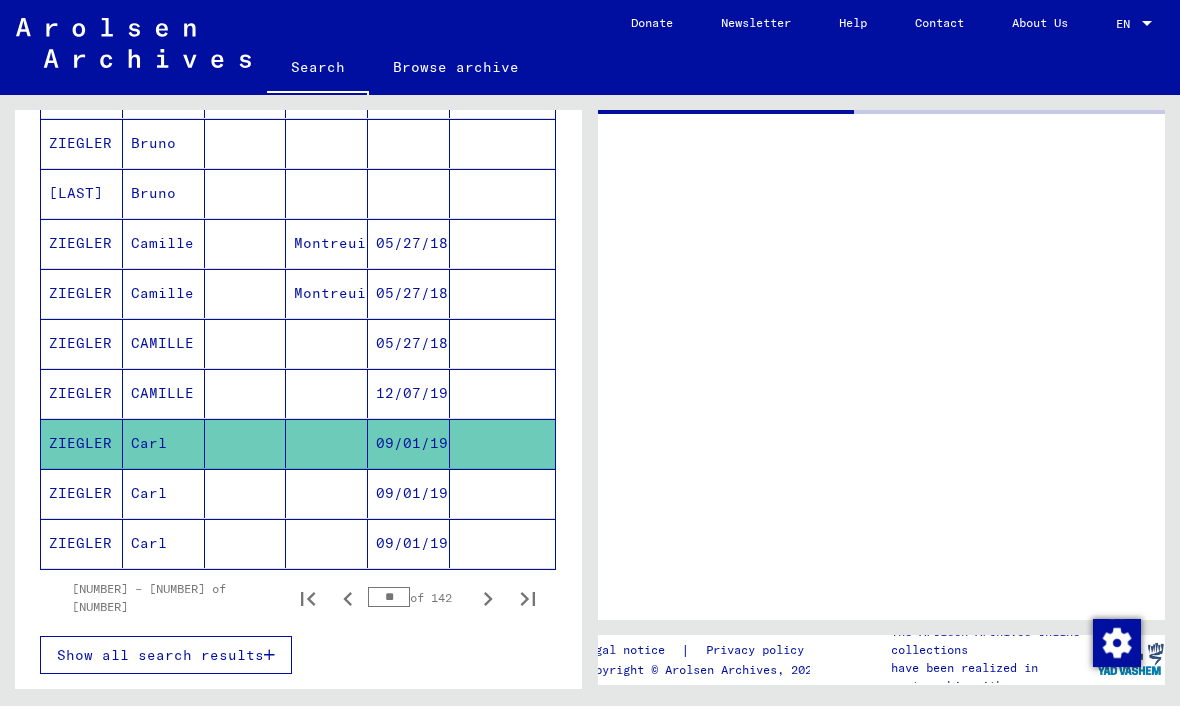 scroll, scrollTop: 0, scrollLeft: 0, axis: both 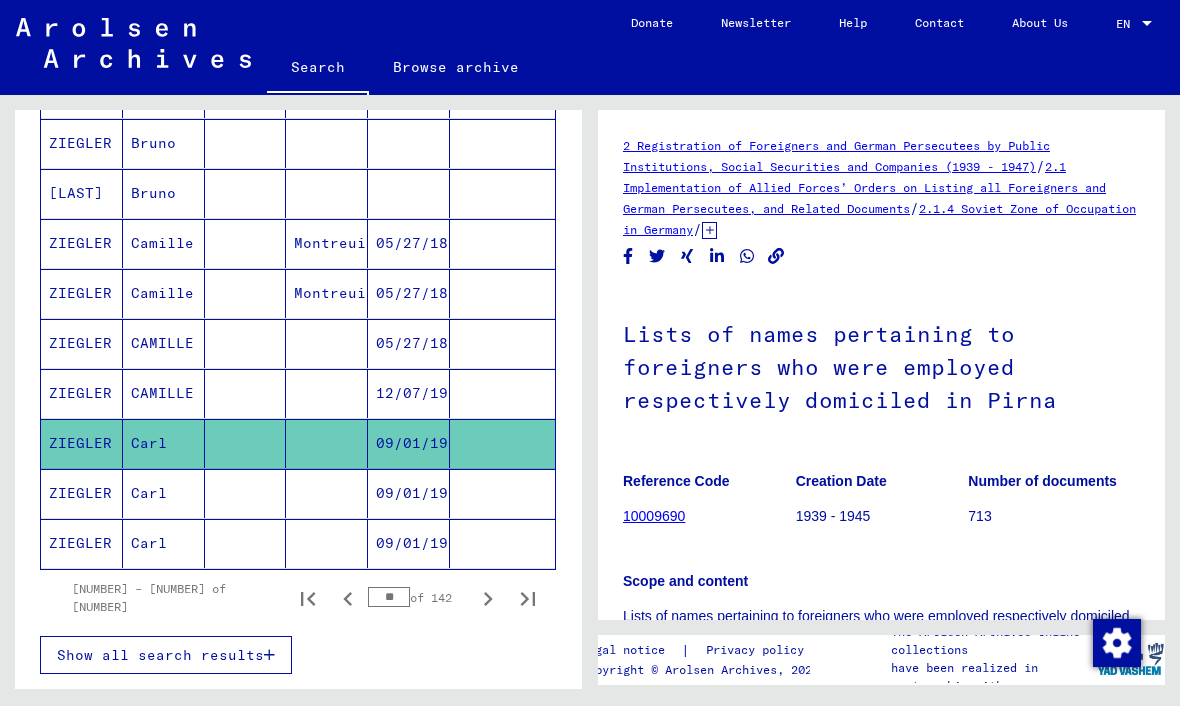 click on "Carl" at bounding box center (164, 544) 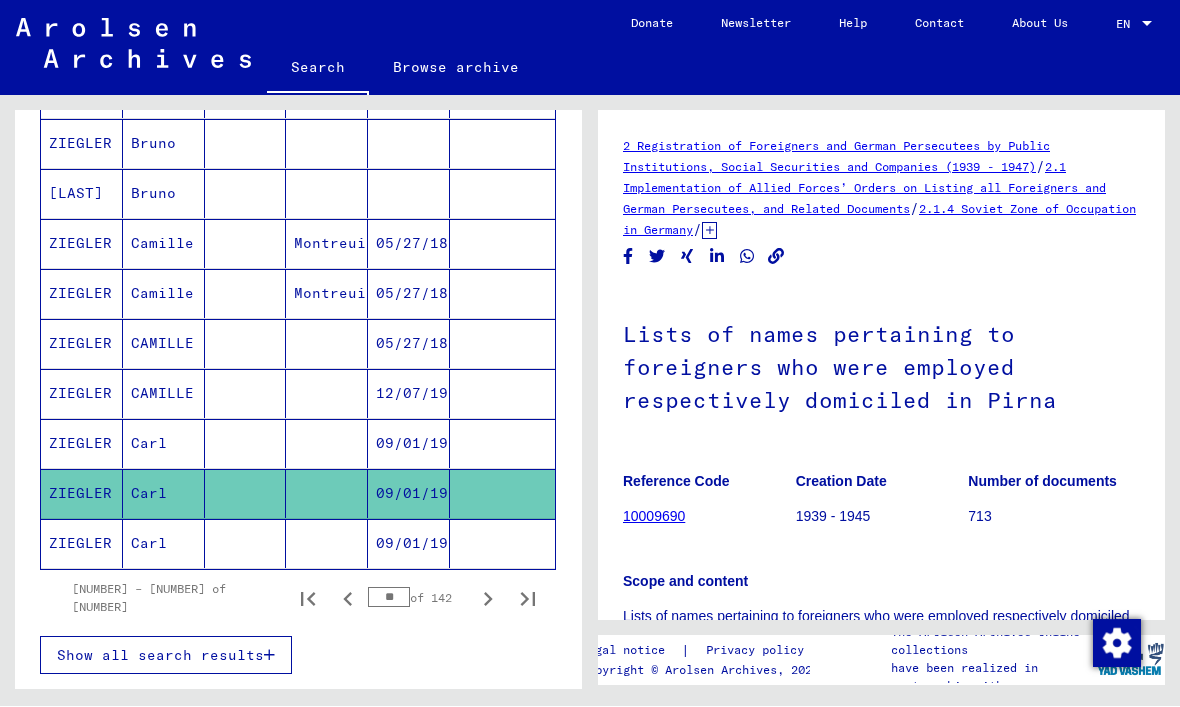 scroll, scrollTop: 0, scrollLeft: 0, axis: both 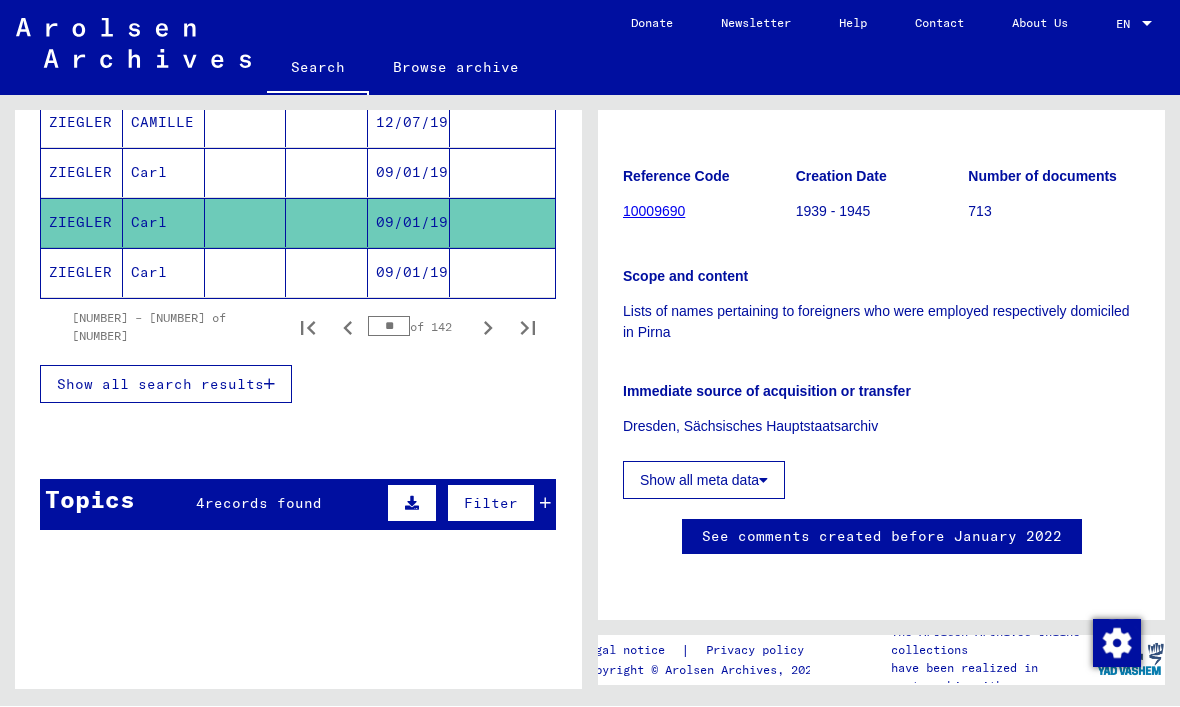 click on "ZIEGLER" 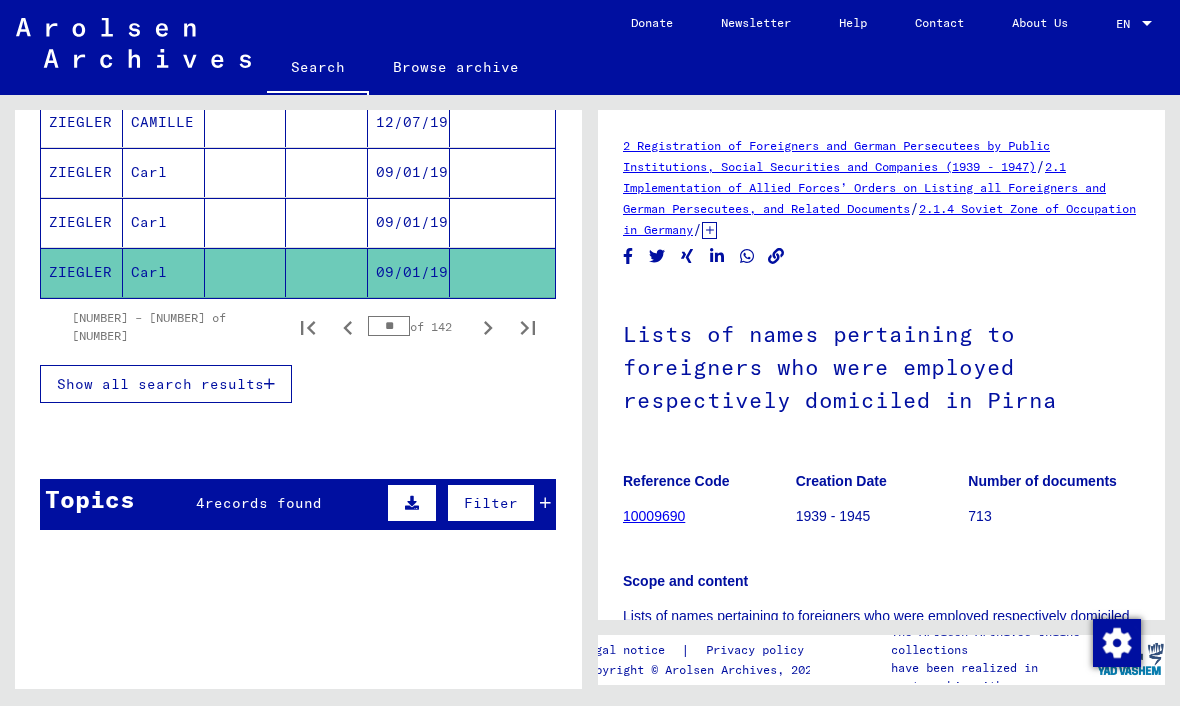 scroll, scrollTop: 0, scrollLeft: 0, axis: both 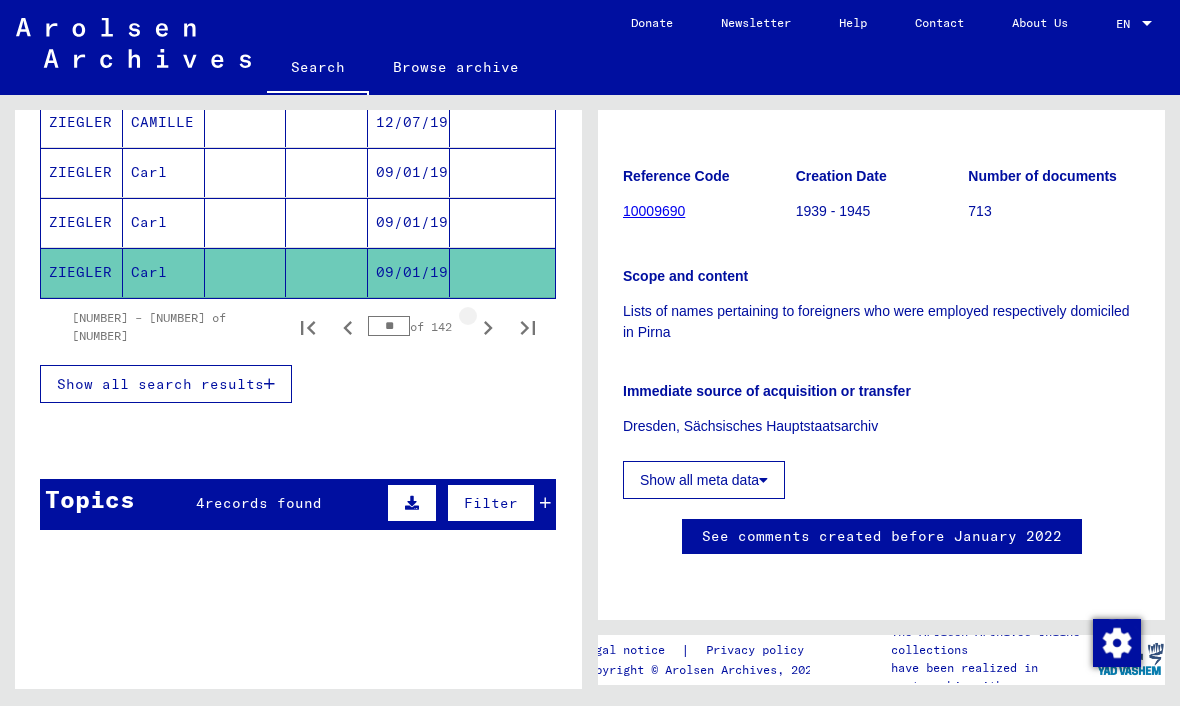 click 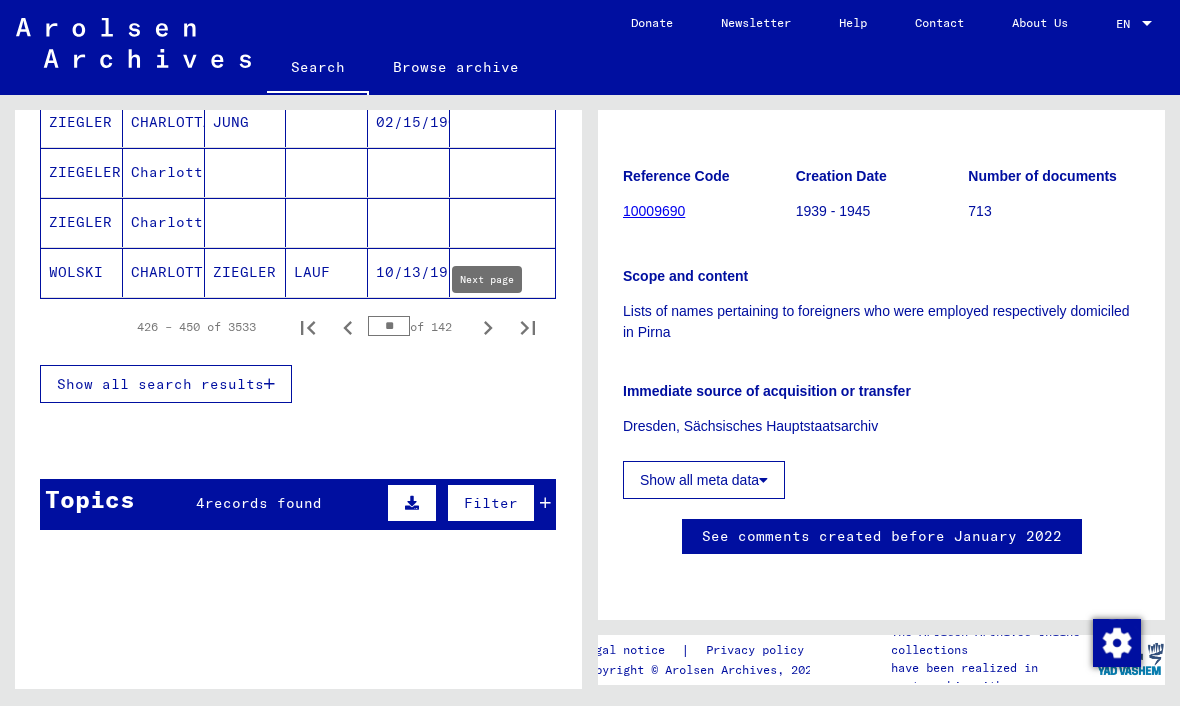 click 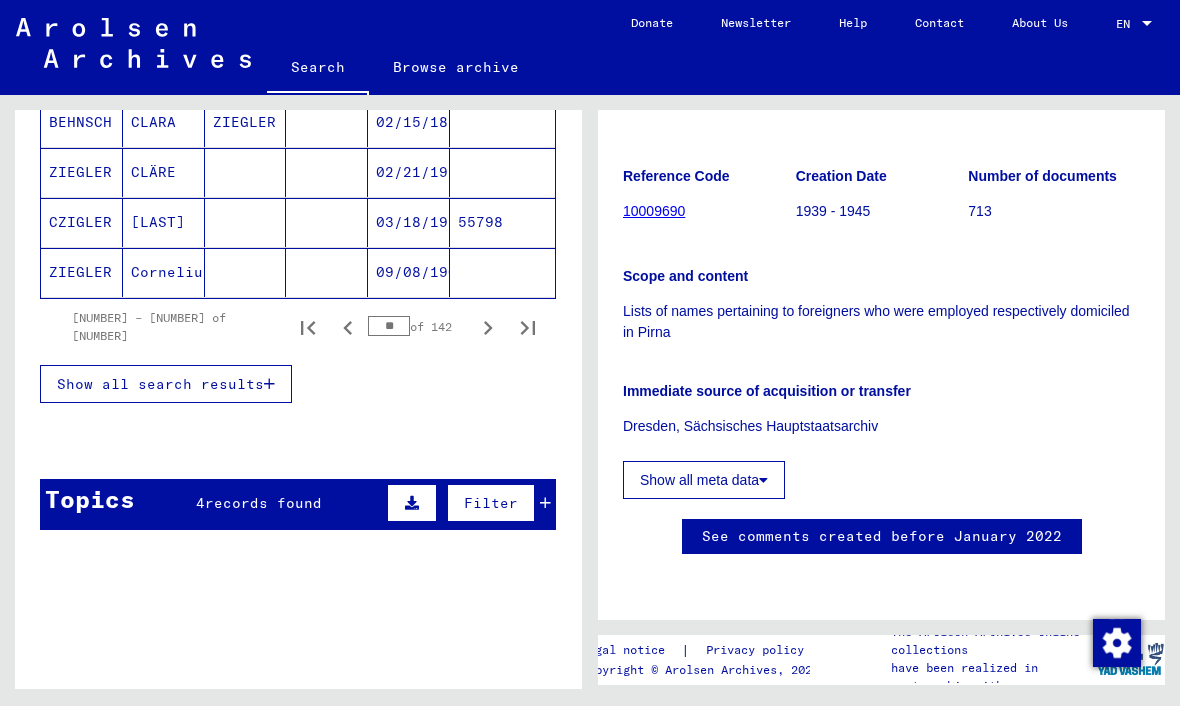 click 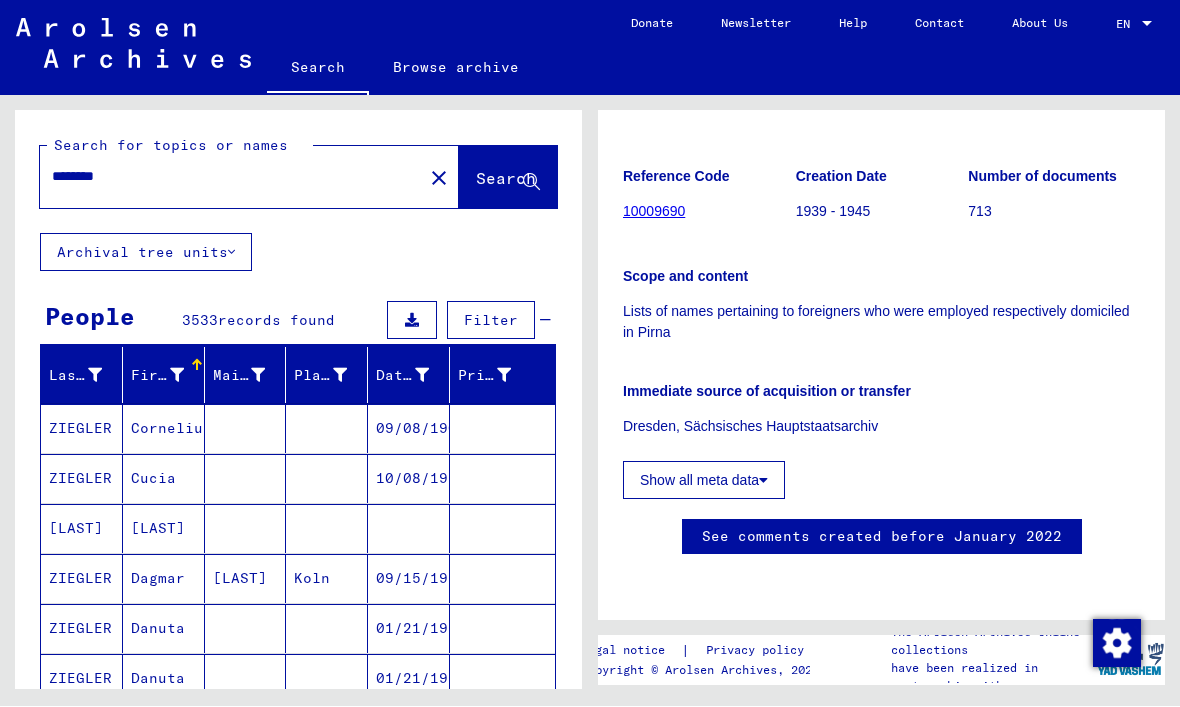 scroll, scrollTop: 0, scrollLeft: 0, axis: both 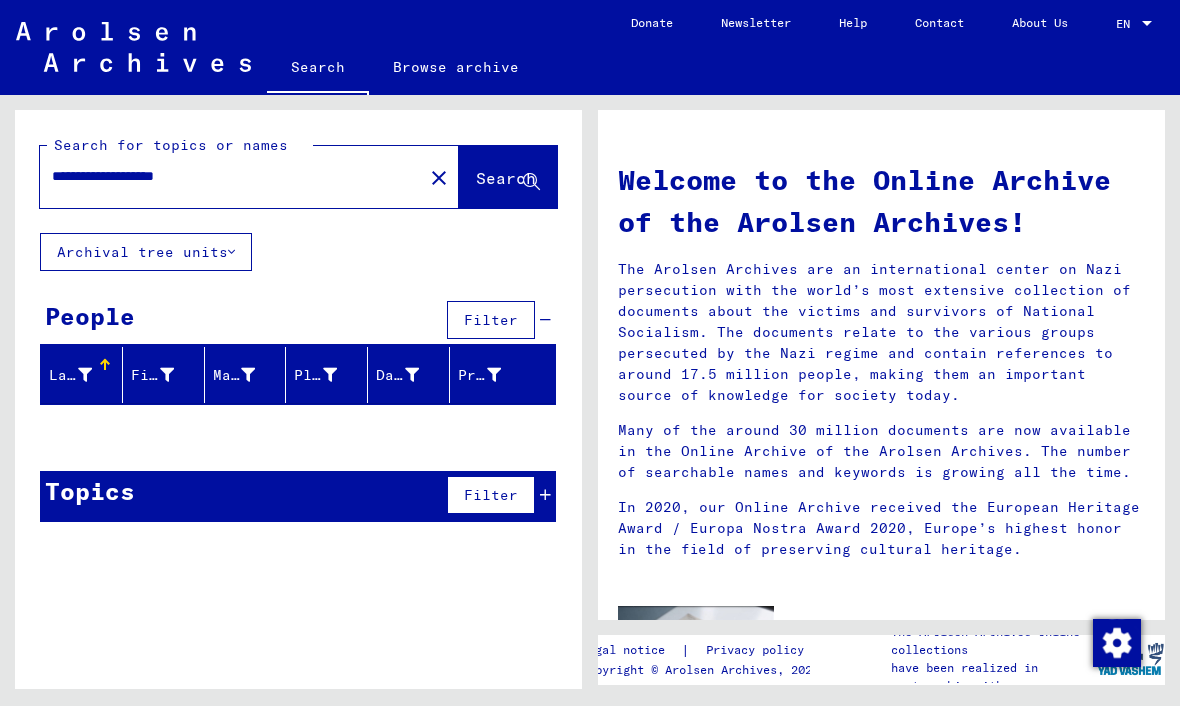 click on "**********" at bounding box center (225, 177) 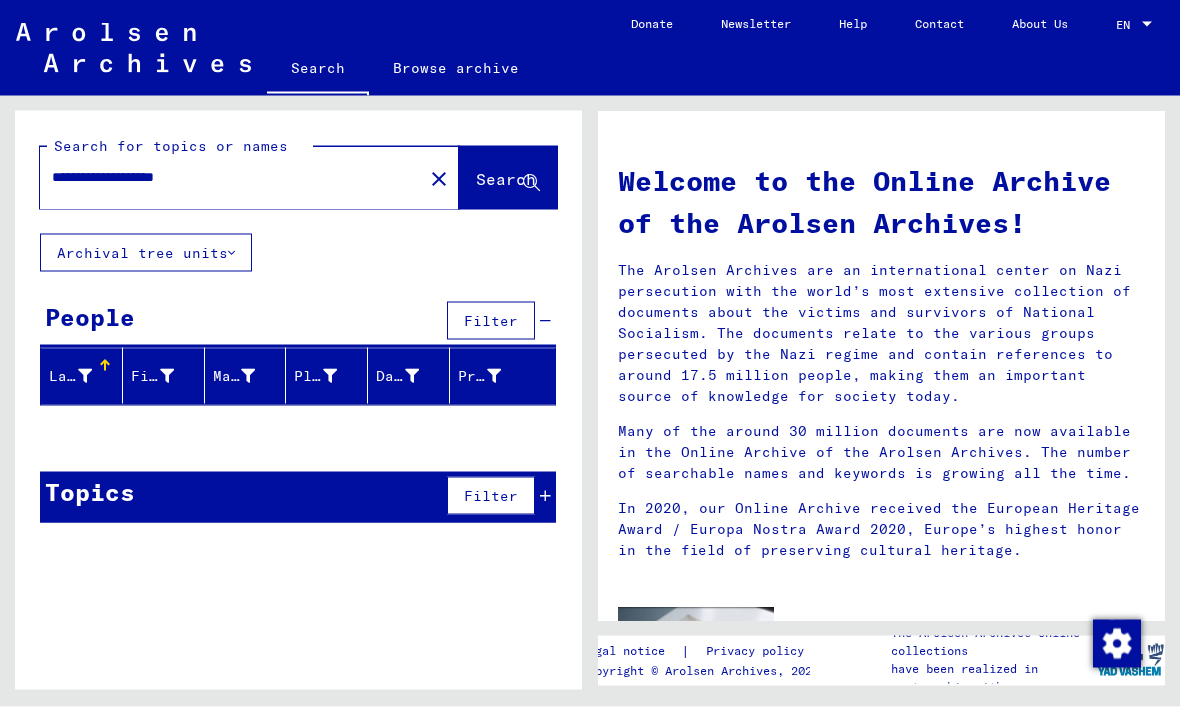 scroll, scrollTop: 0, scrollLeft: 0, axis: both 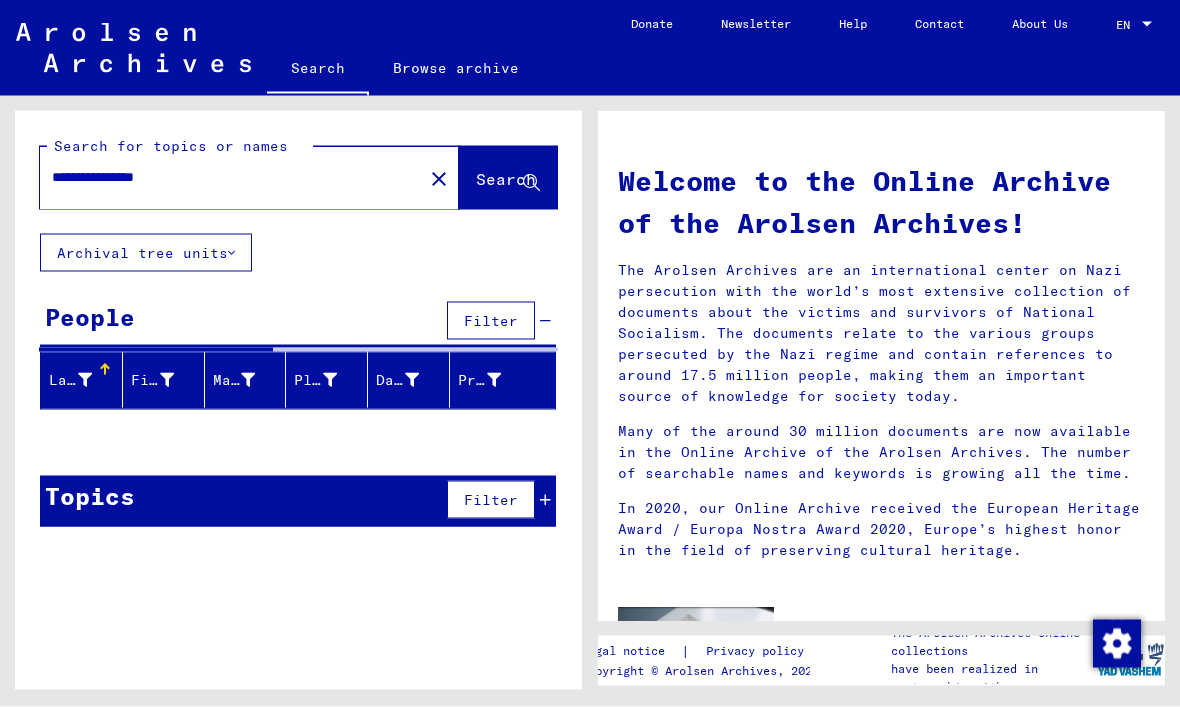 click on "Search" 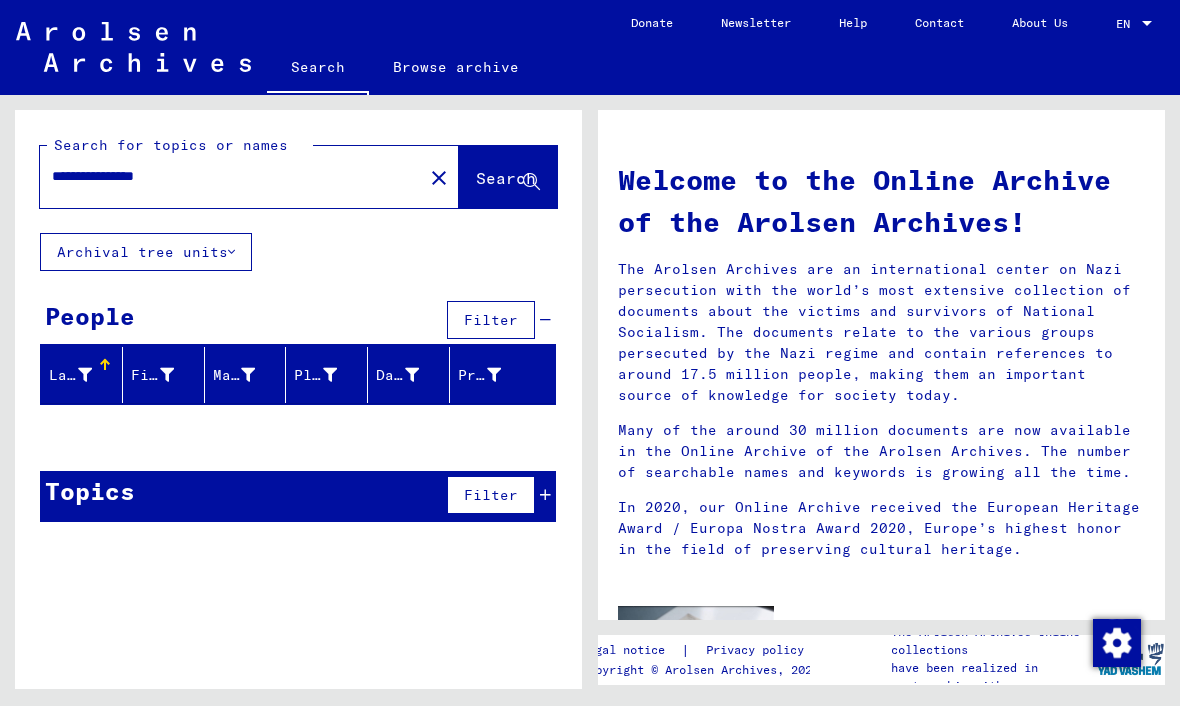 click on "**********" at bounding box center (225, 177) 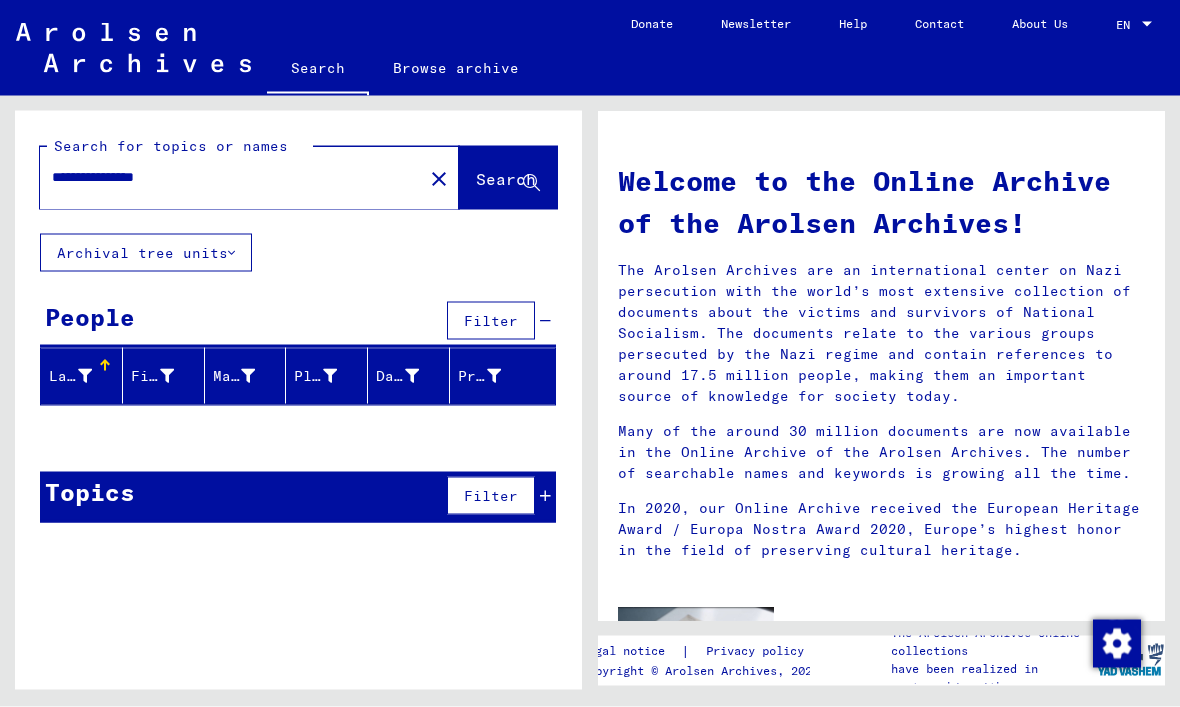 type on "**********" 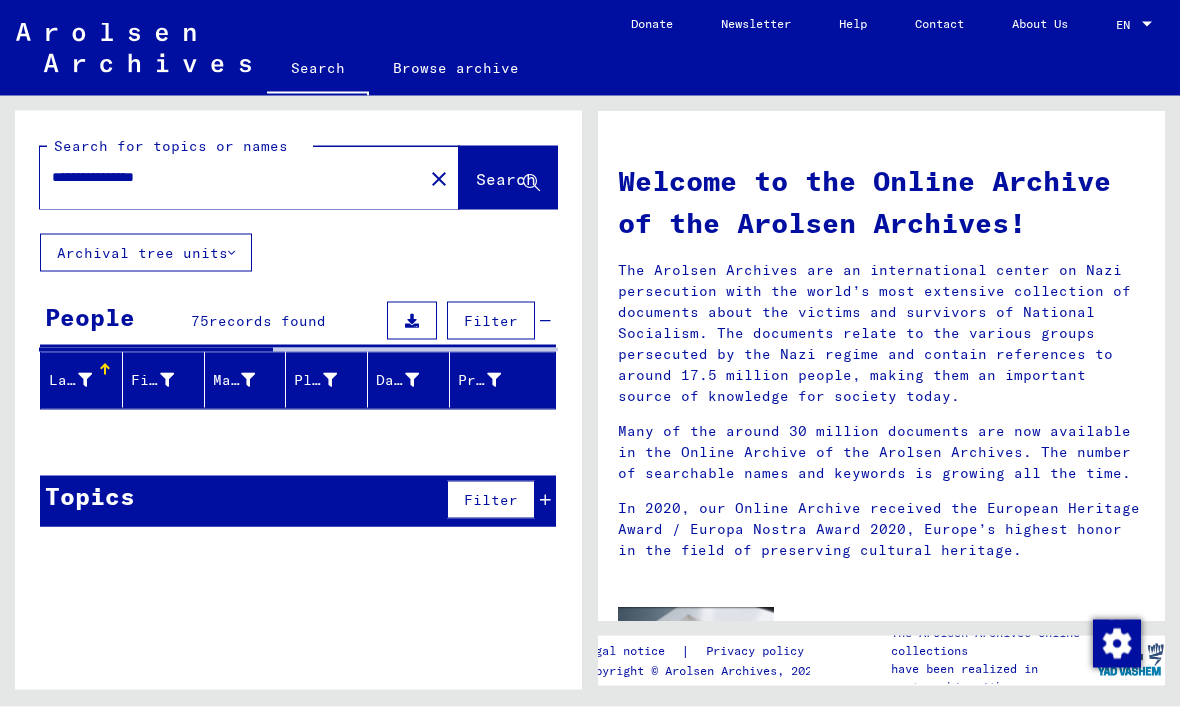 click on "Search" 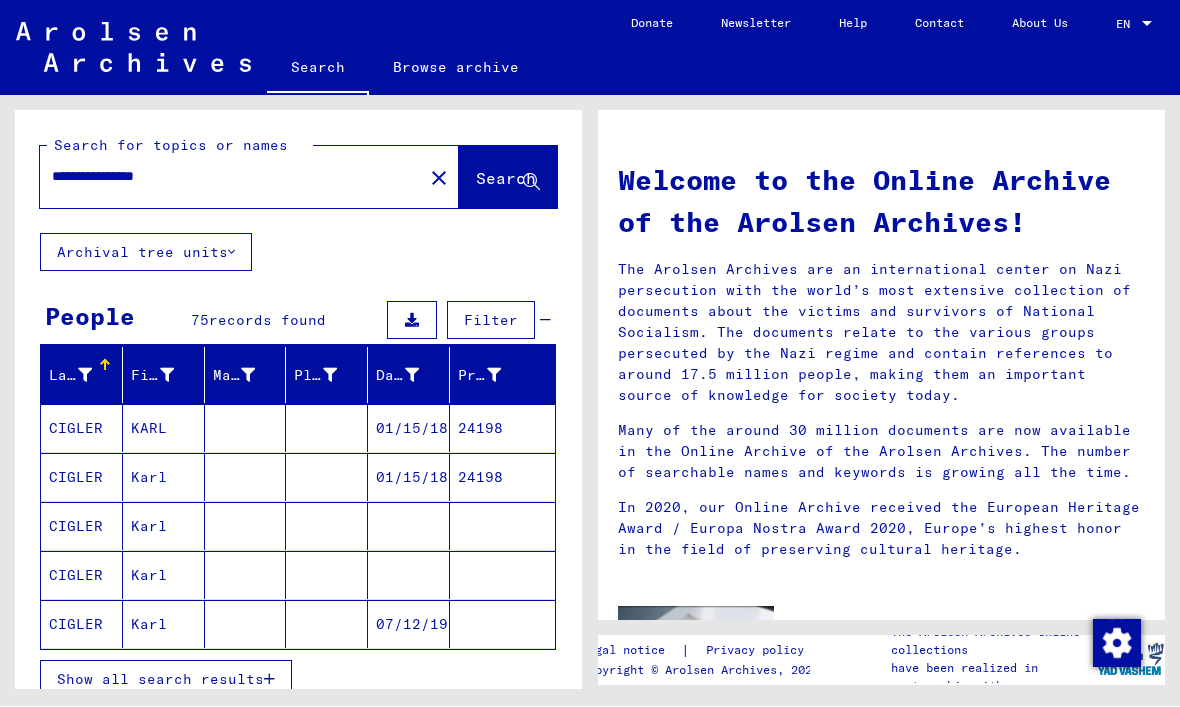 click on "CIGLER" at bounding box center (82, 478) 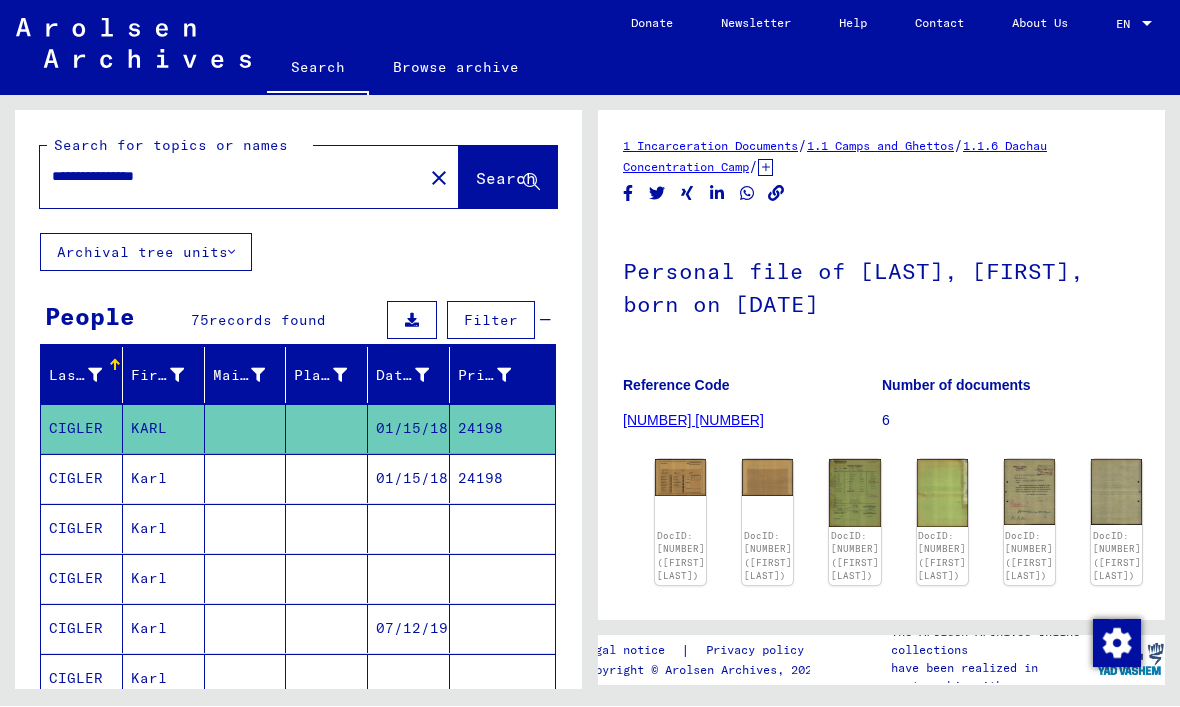 scroll, scrollTop: 0, scrollLeft: 0, axis: both 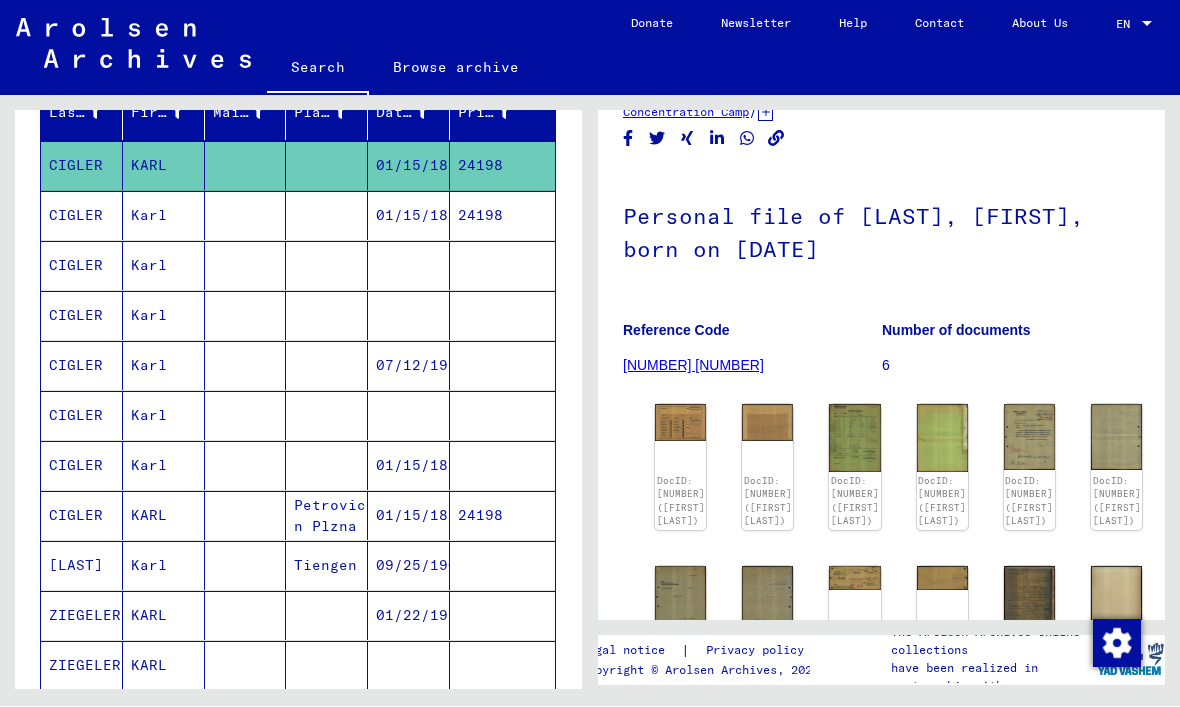 click on "CIGLER" at bounding box center [82, 416] 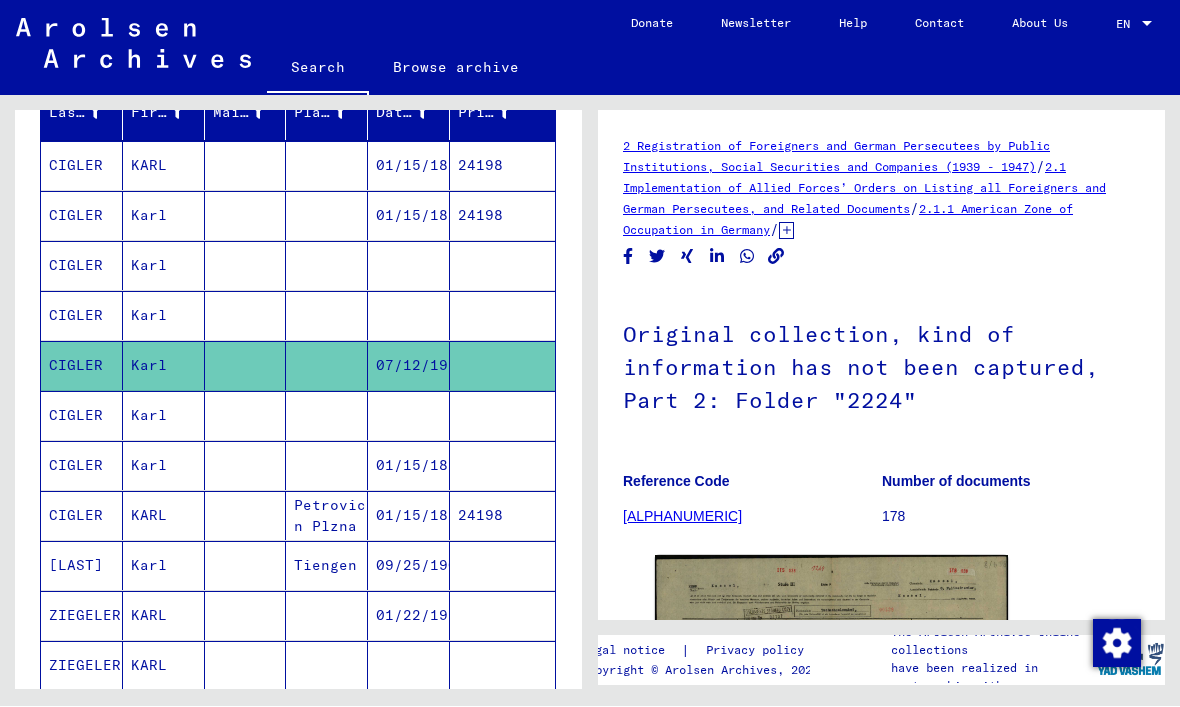 scroll, scrollTop: 0, scrollLeft: 0, axis: both 